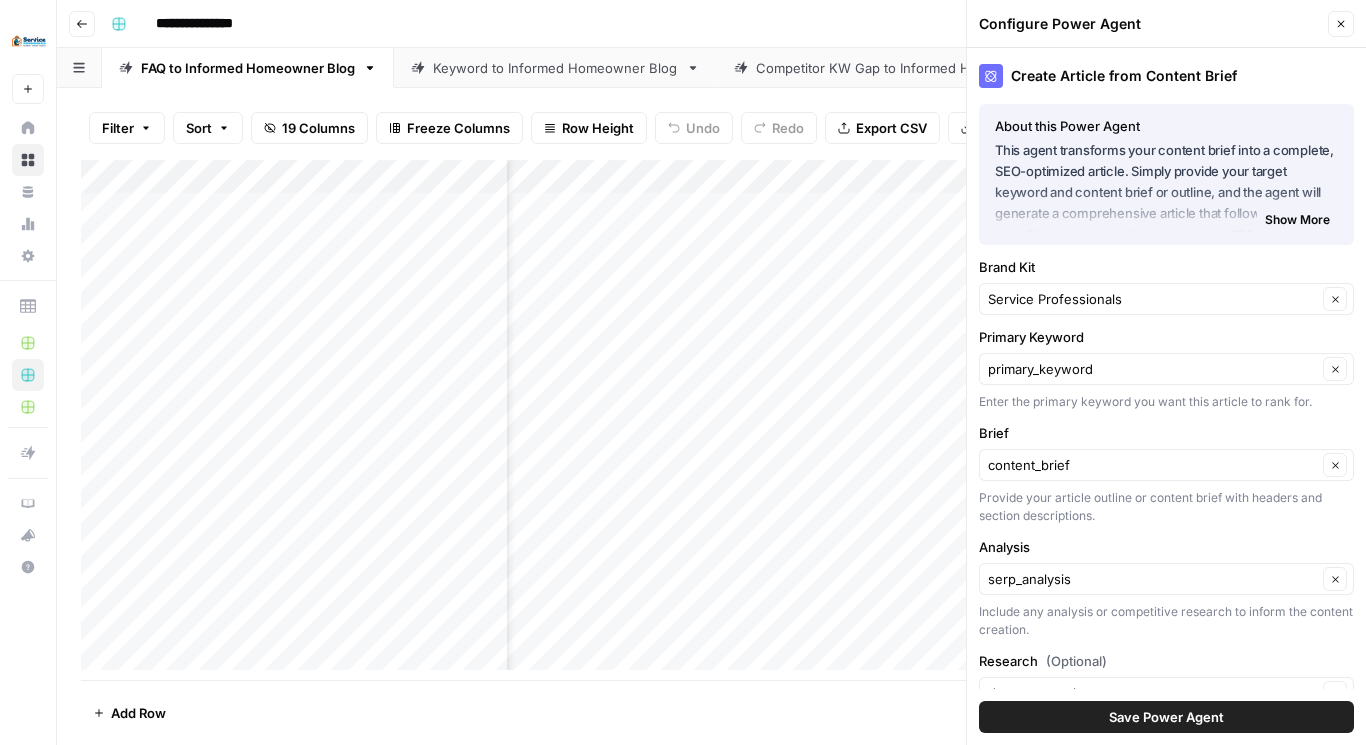 scroll, scrollTop: 0, scrollLeft: 0, axis: both 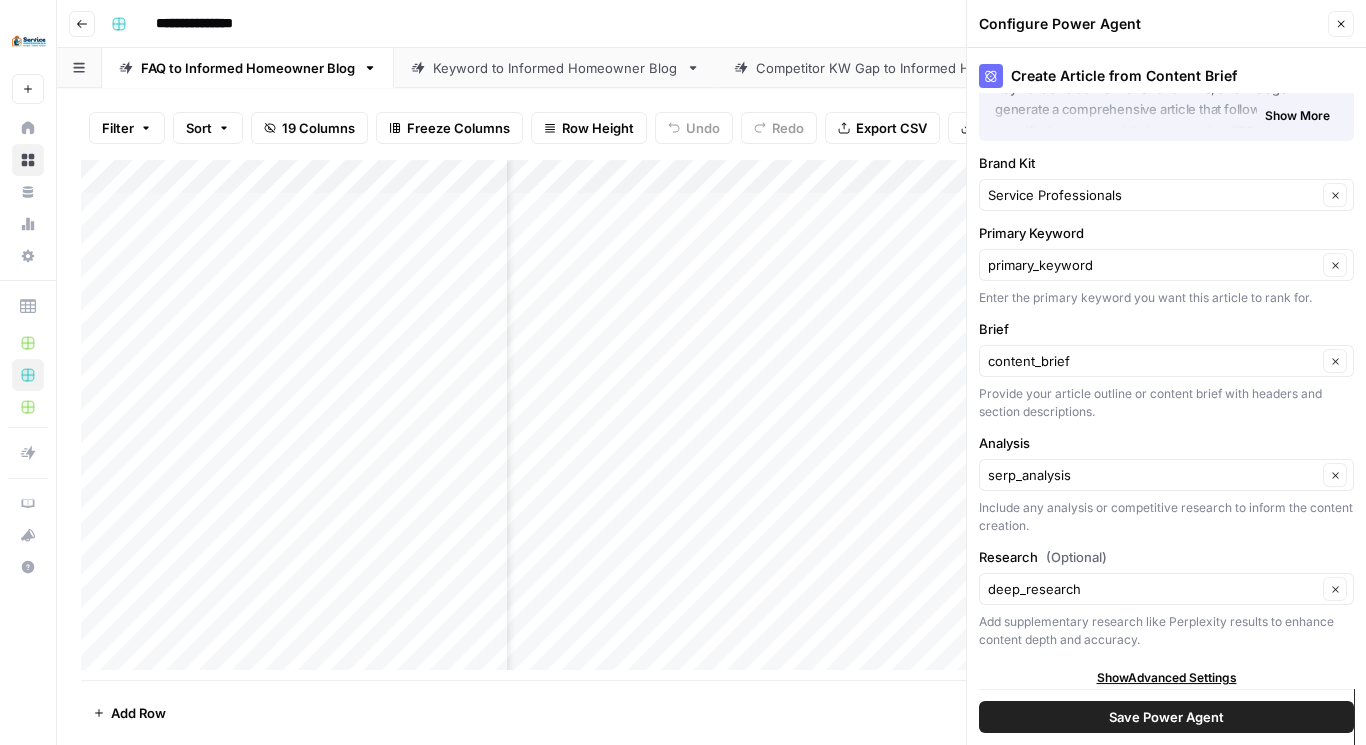 click 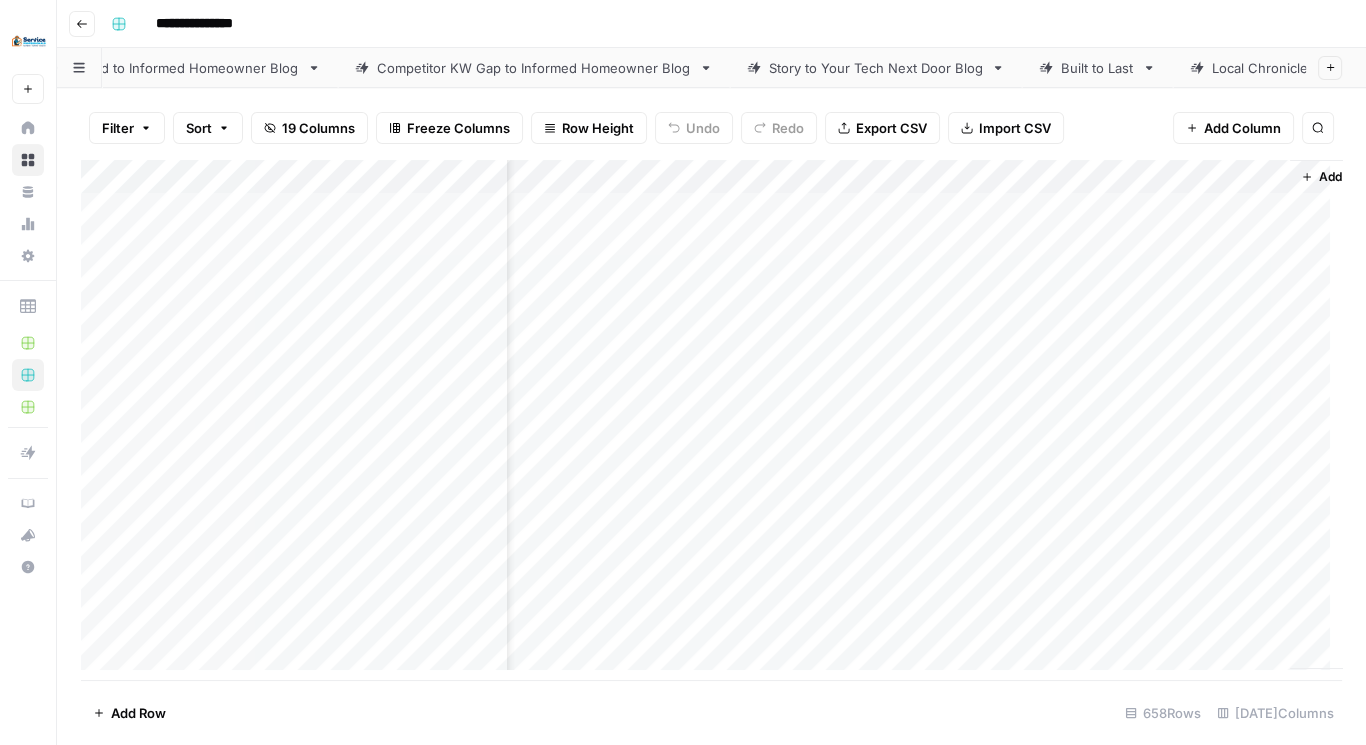 scroll, scrollTop: 0, scrollLeft: 414, axis: horizontal 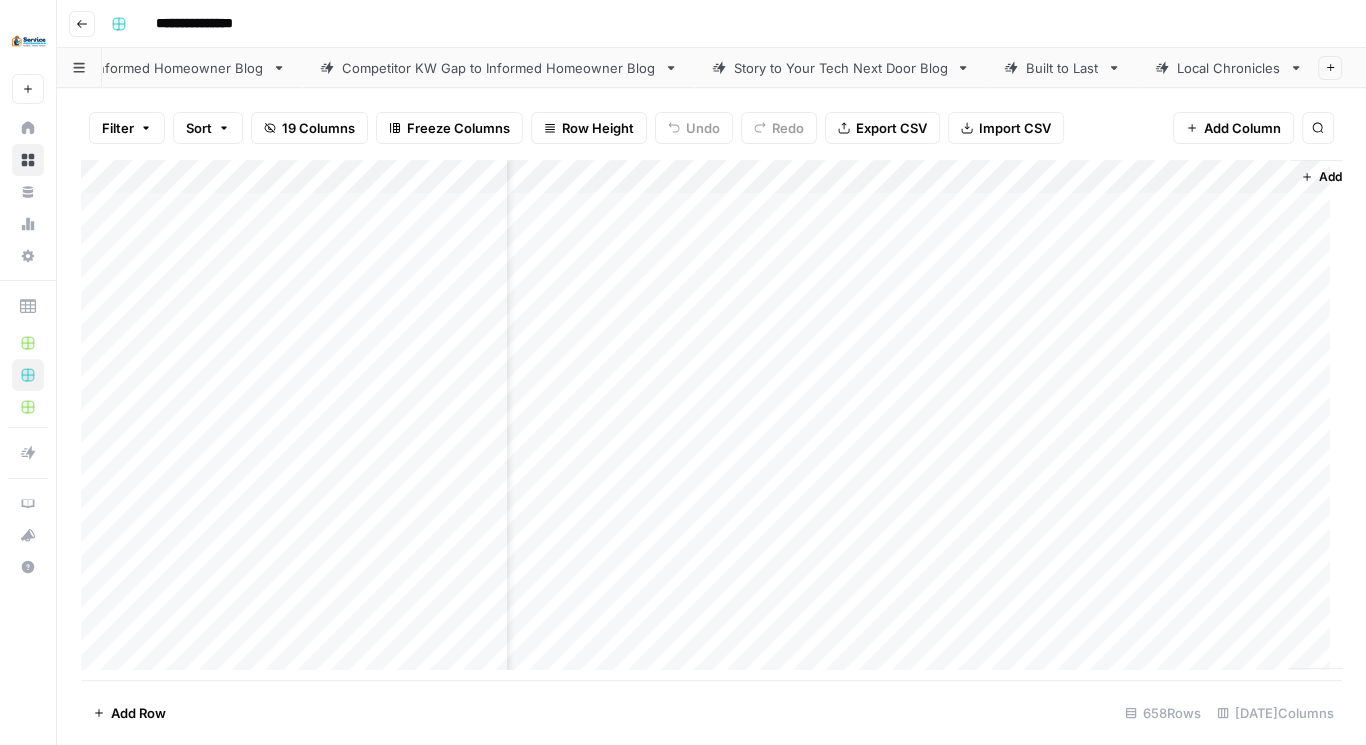 click on "Add Sheet" at bounding box center (1330, 68) 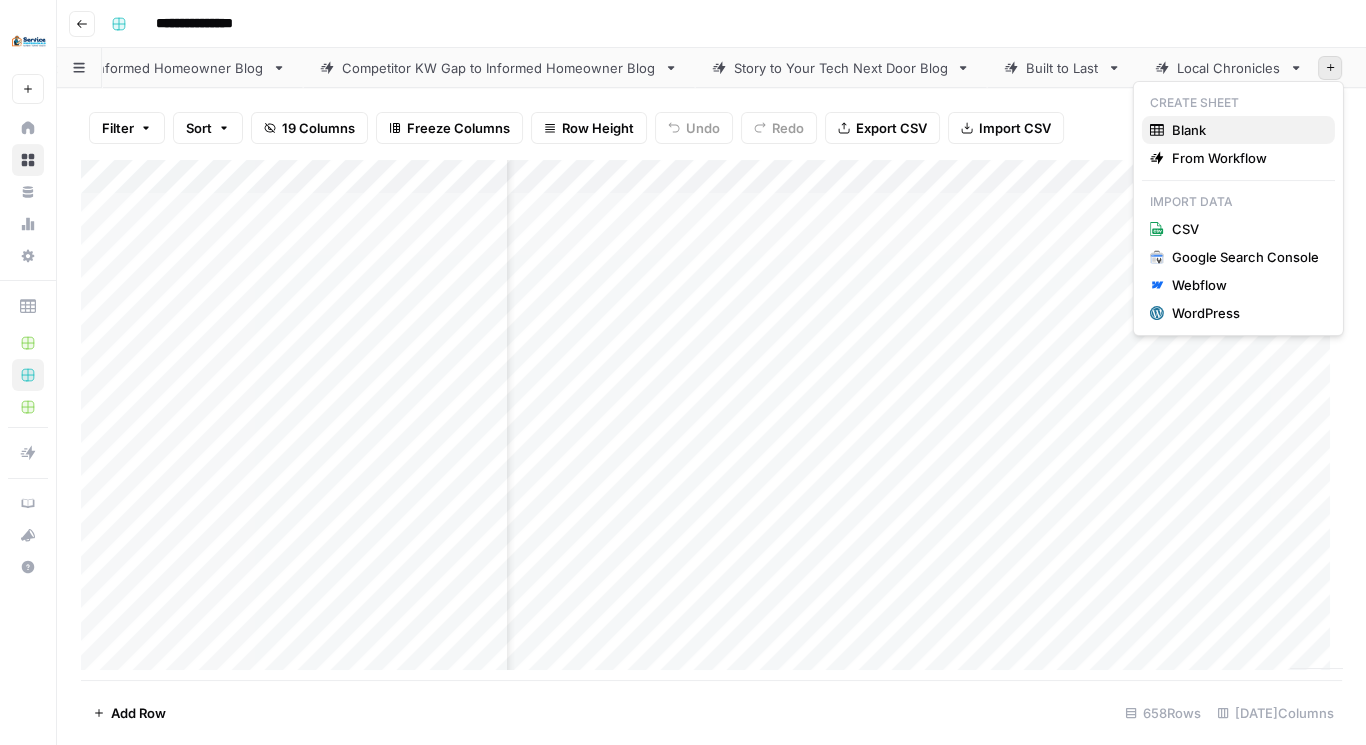 click on "Blank" at bounding box center (1245, 130) 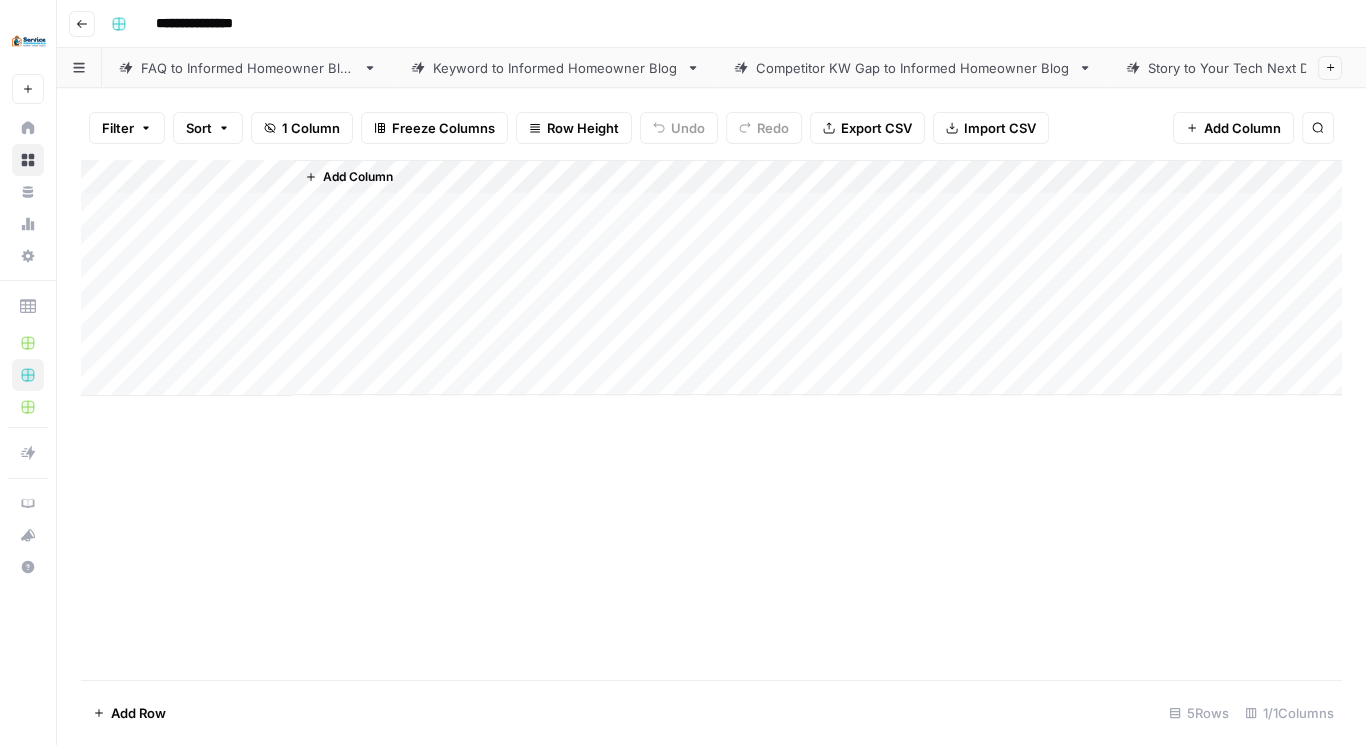 scroll, scrollTop: 0, scrollLeft: 526, axis: horizontal 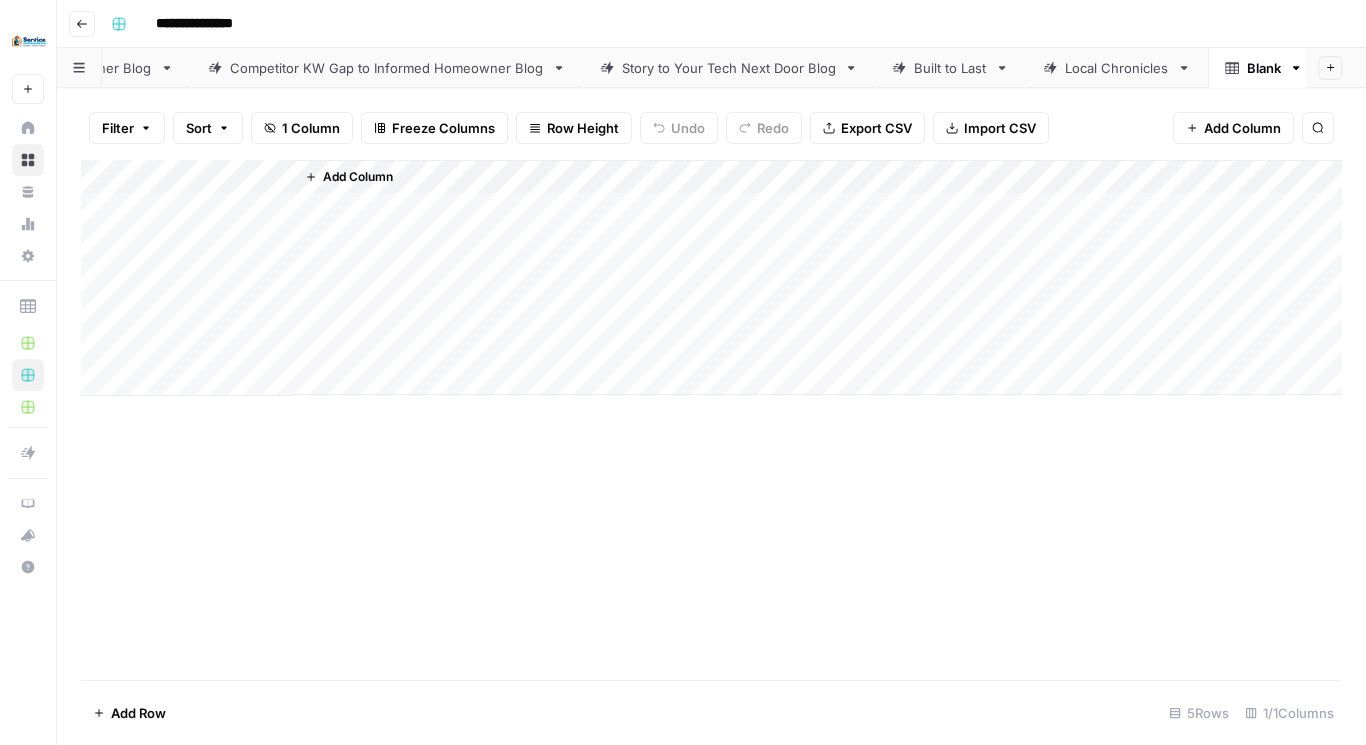 click on "Blank" at bounding box center [1264, 68] 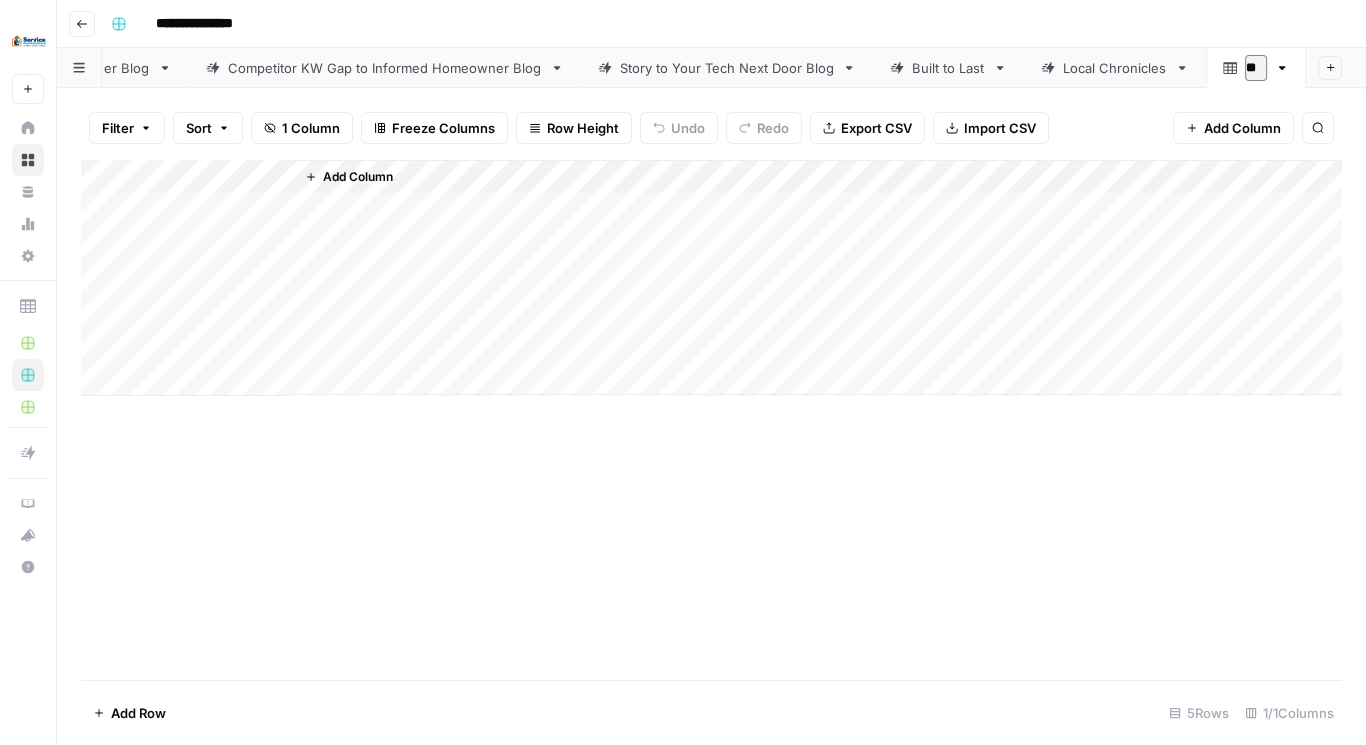 scroll, scrollTop: 0, scrollLeft: 506, axis: horizontal 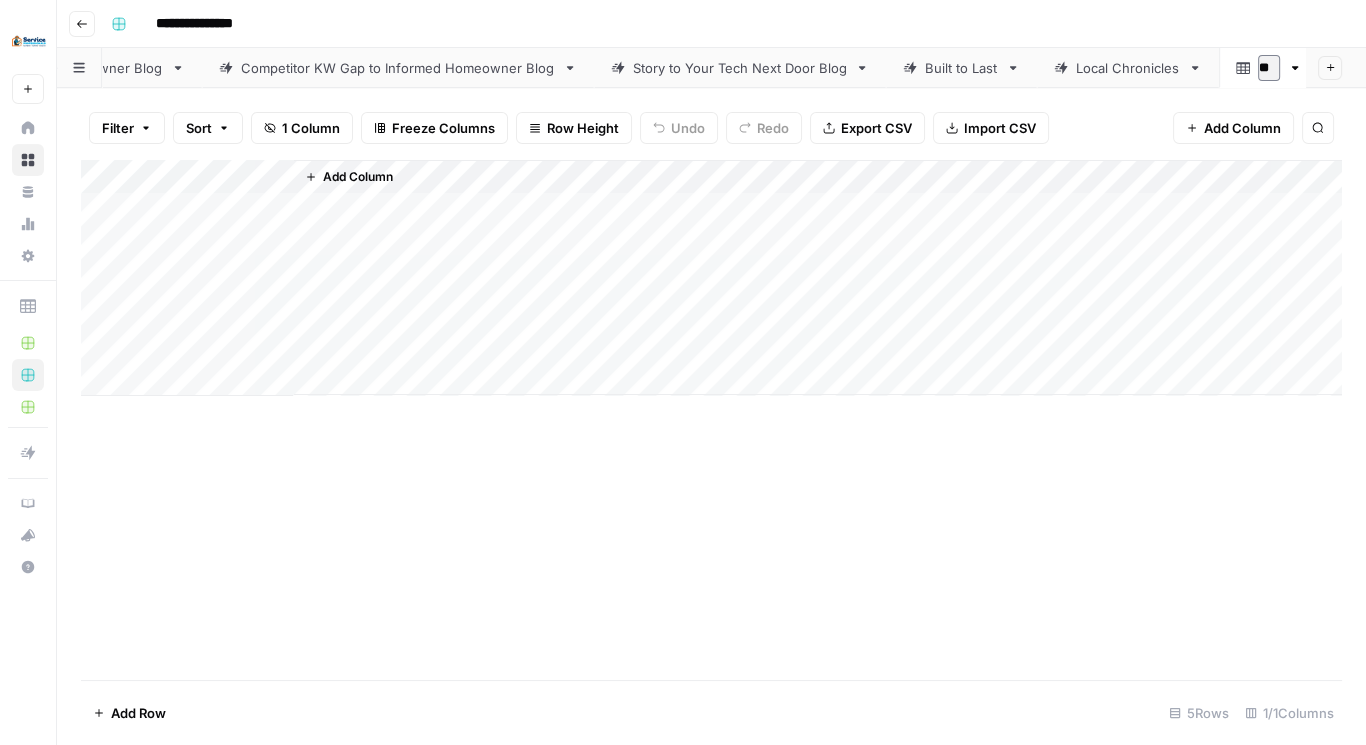 type on "*" 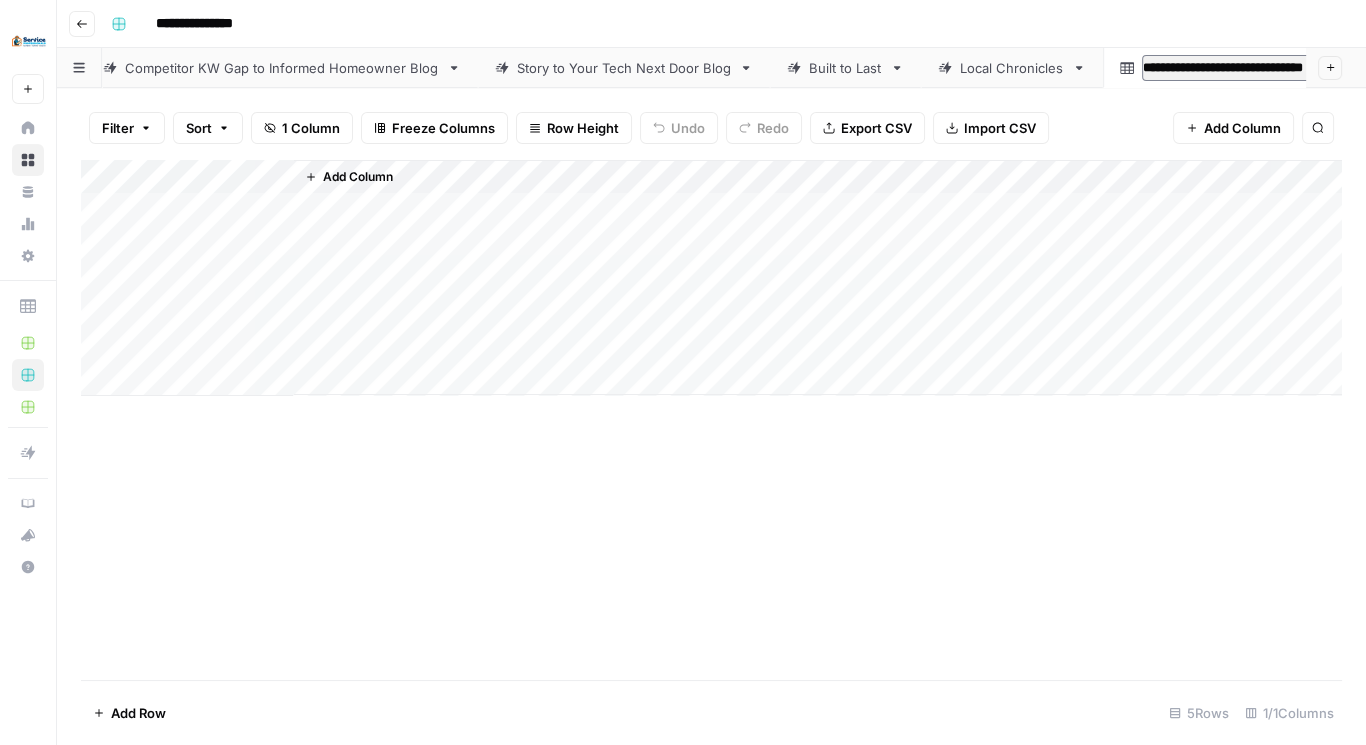 scroll, scrollTop: 0, scrollLeft: 730, axis: horizontal 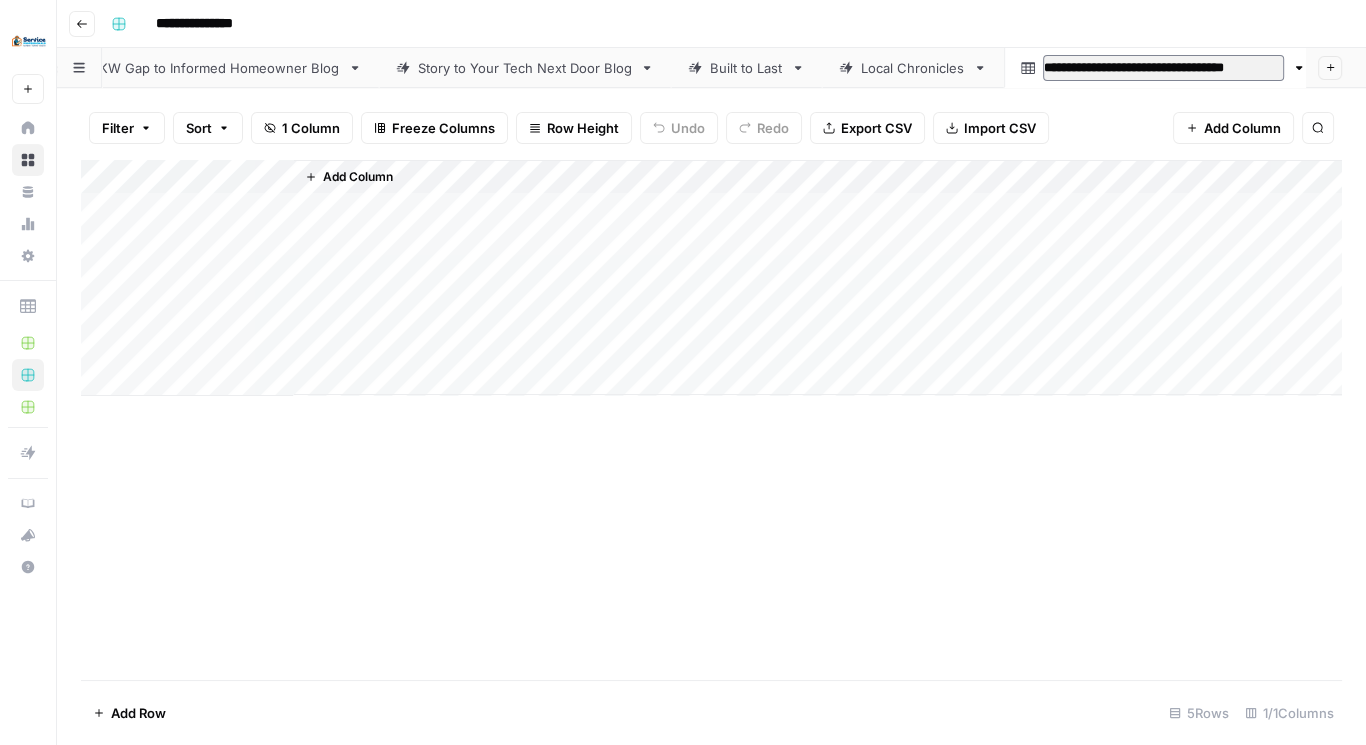 type on "**********" 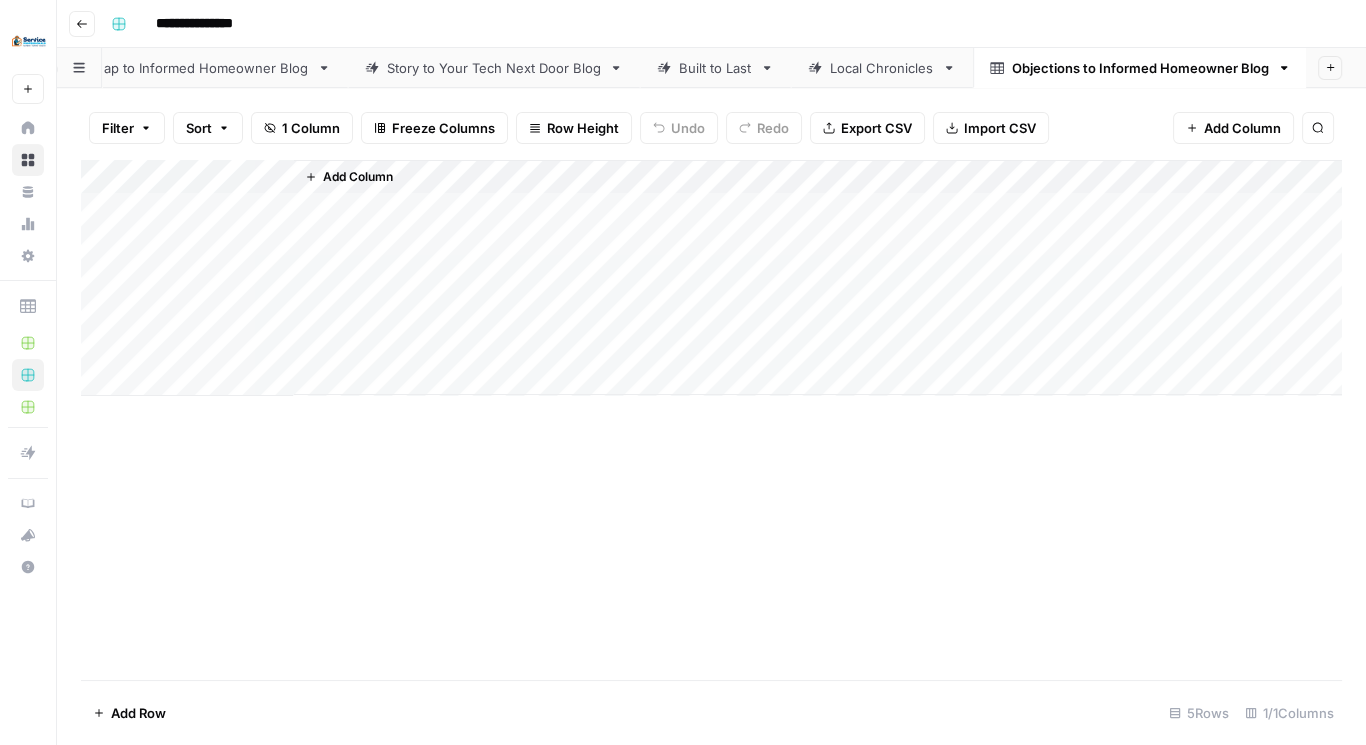 scroll, scrollTop: 0, scrollLeft: 746, axis: horizontal 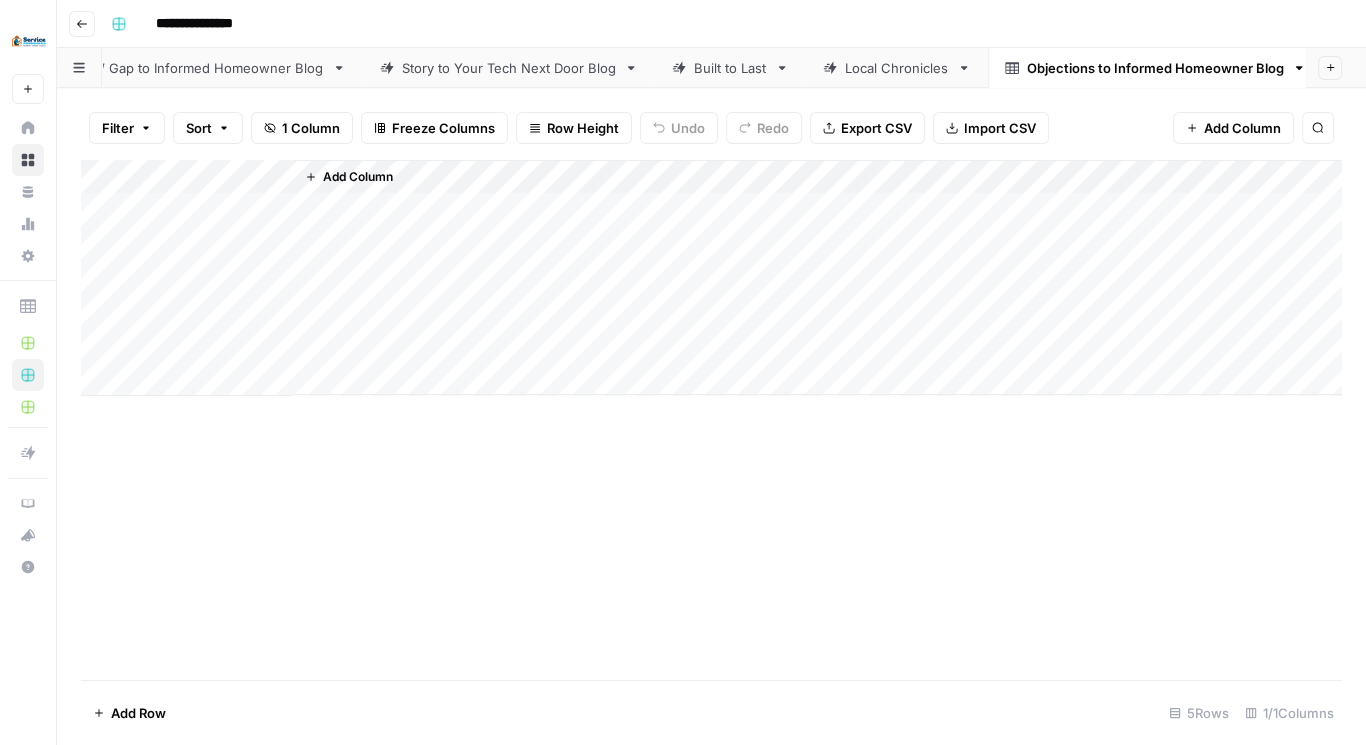 click on "Story to Your Tech Next Door Blog" at bounding box center [509, 68] 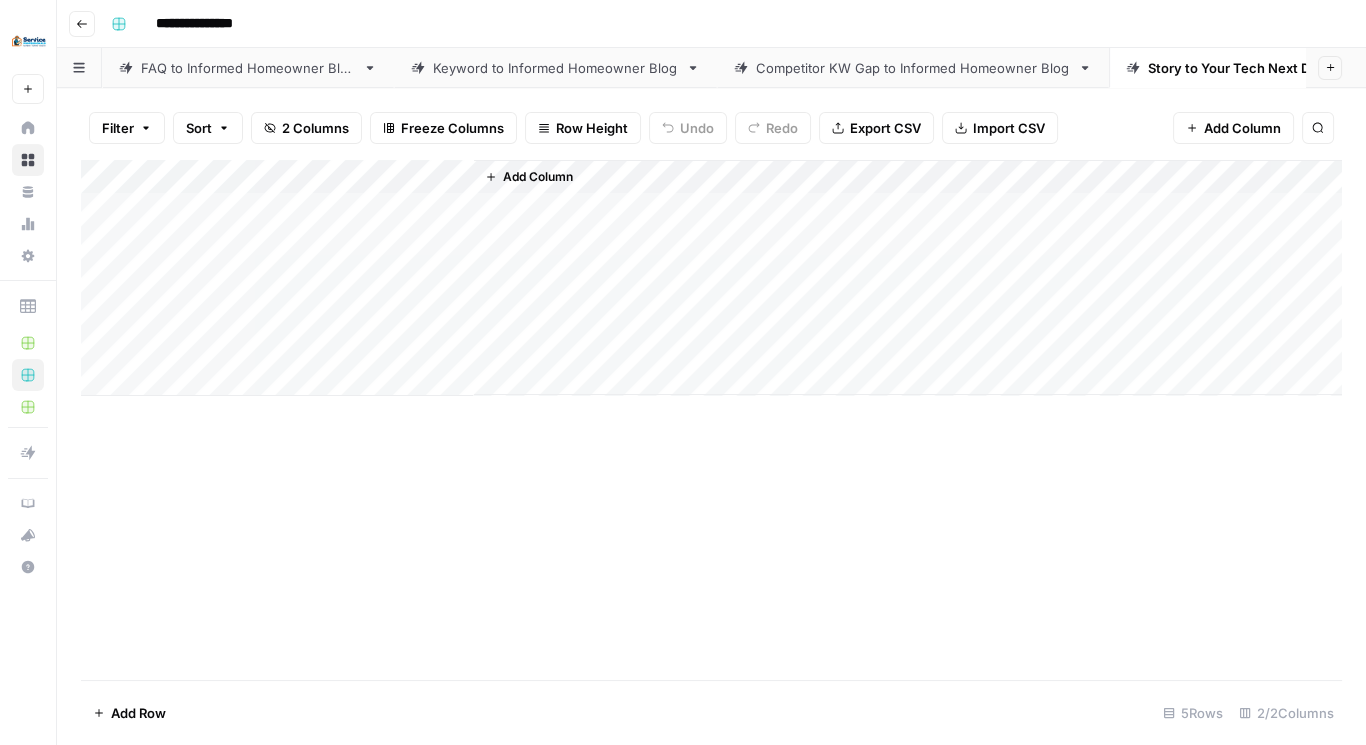 click on "FAQ to Informed Homeowner Blog" at bounding box center [248, 68] 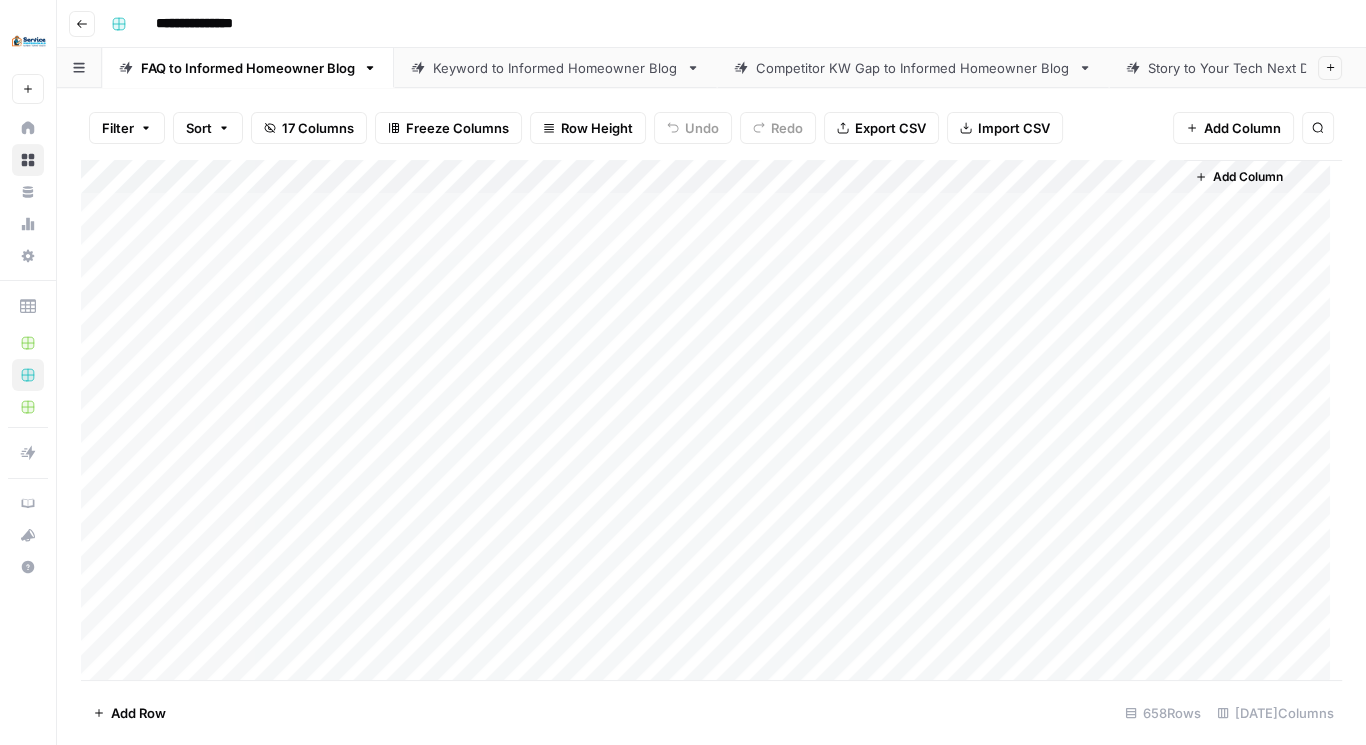 click on "Add Column" at bounding box center (1248, 177) 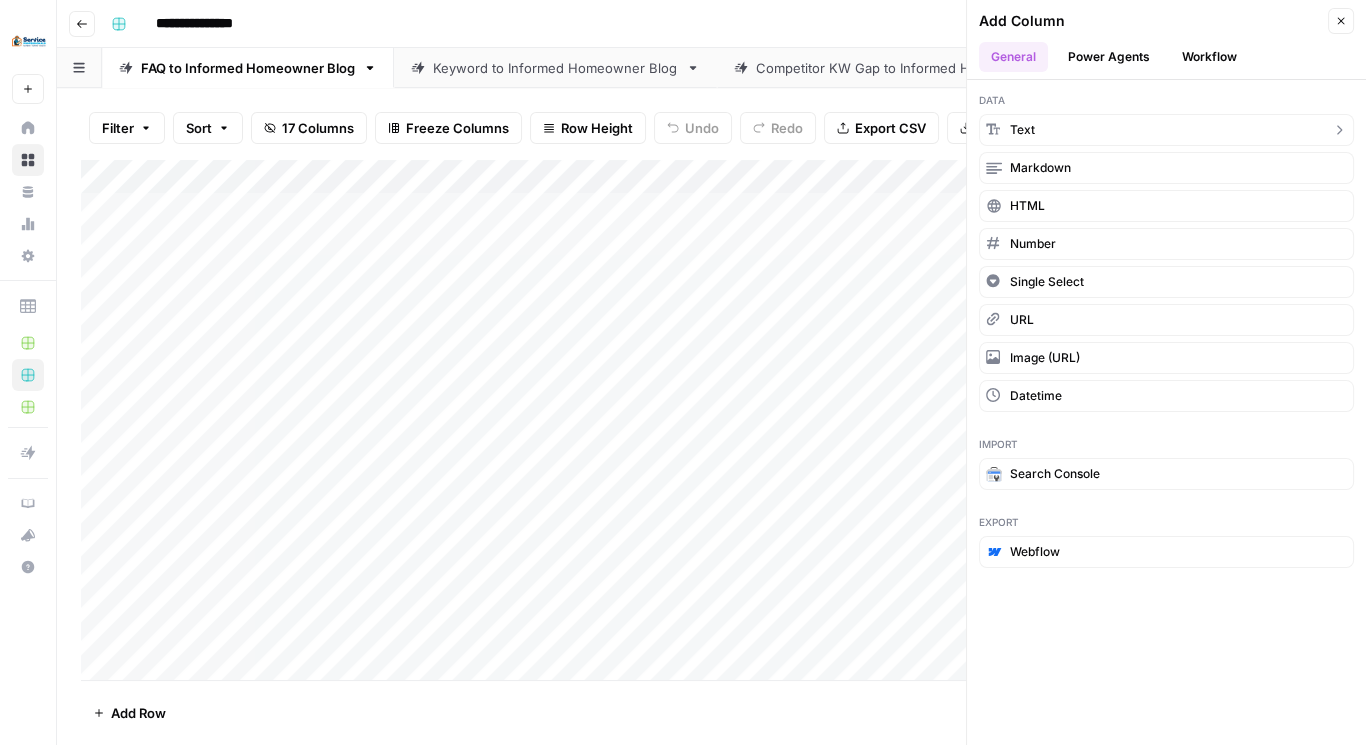 click on "text" at bounding box center (1166, 130) 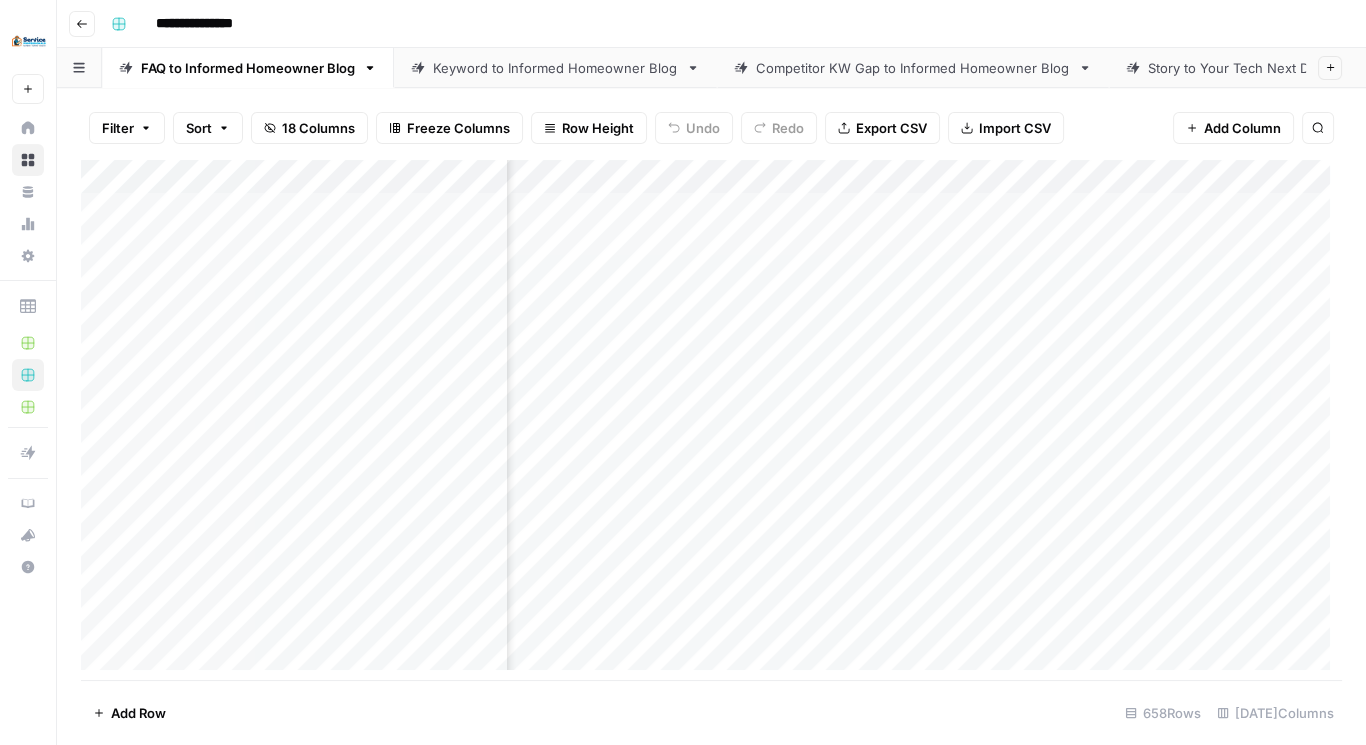 scroll, scrollTop: 0, scrollLeft: 145, axis: horizontal 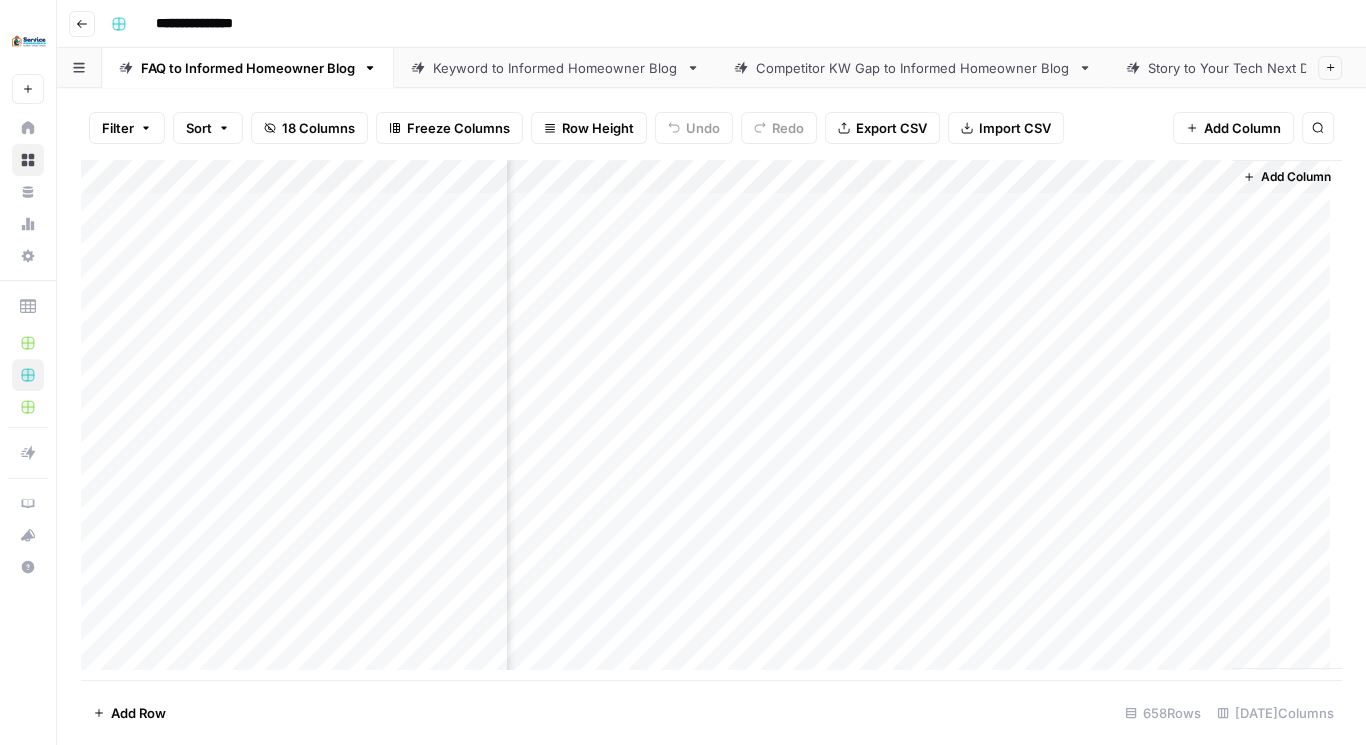 drag, startPoint x: 1133, startPoint y: 169, endPoint x: 734, endPoint y: 192, distance: 399.66235 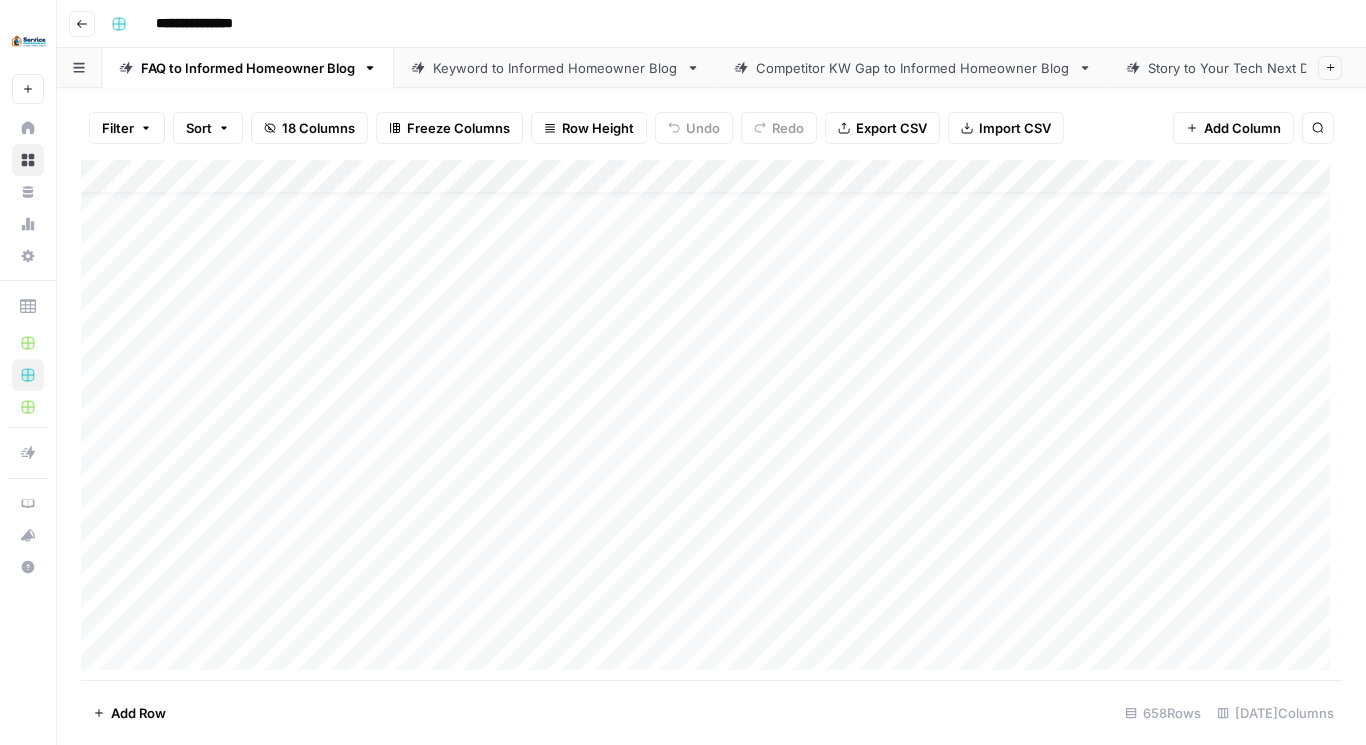 scroll, scrollTop: 40, scrollLeft: 0, axis: vertical 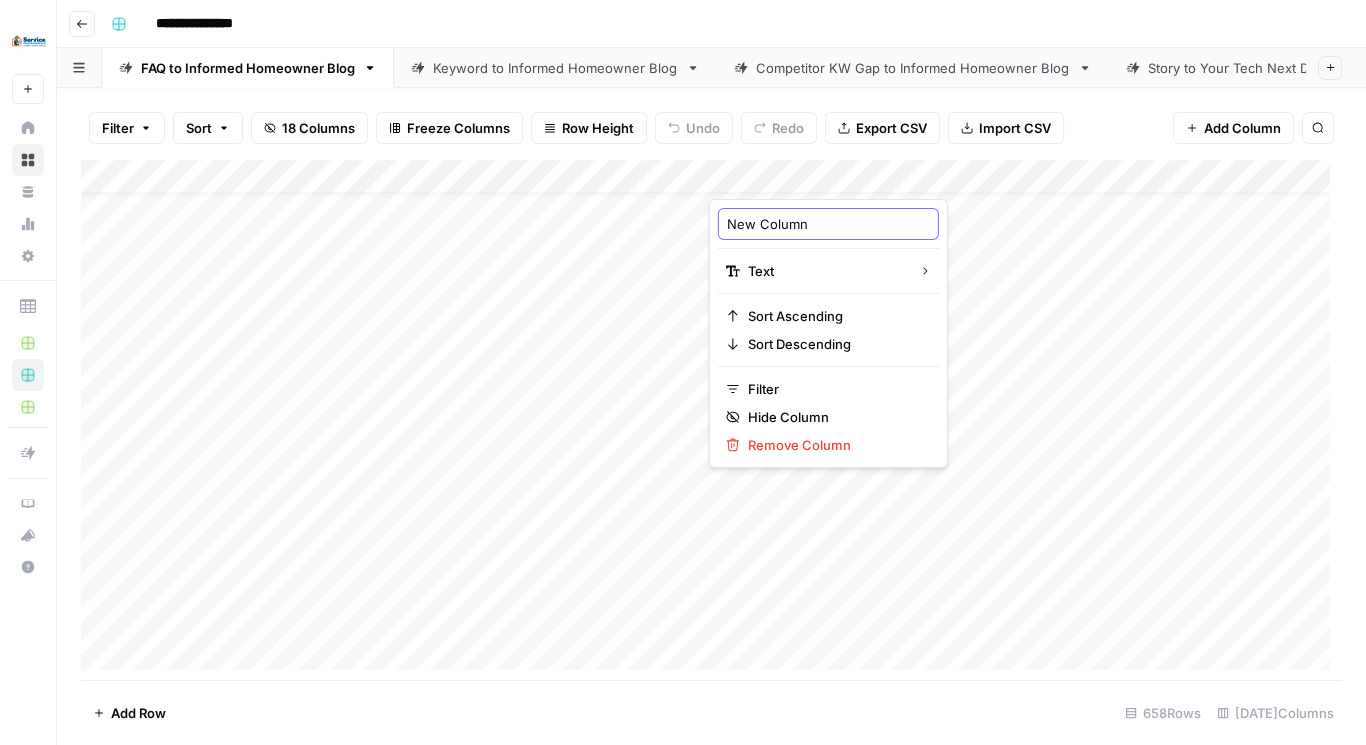 click on "New Column" at bounding box center (828, 224) 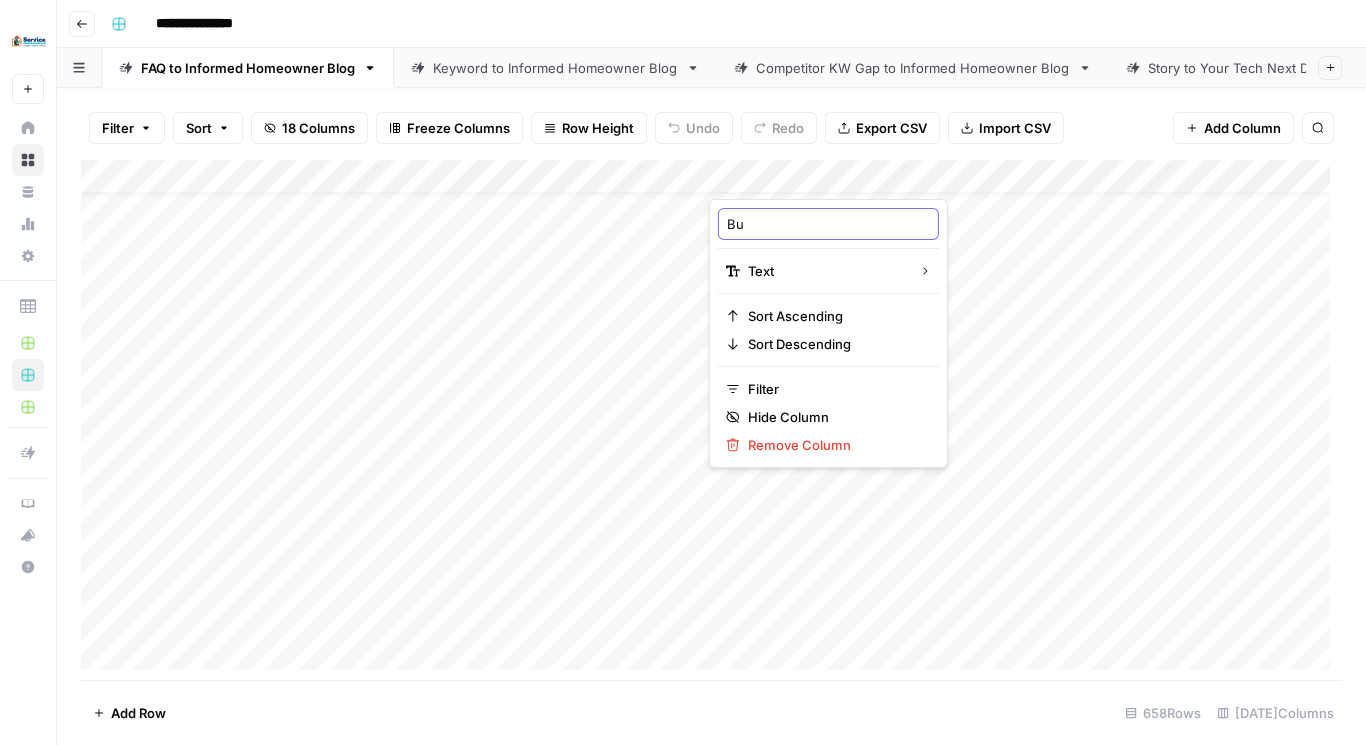 type on "B" 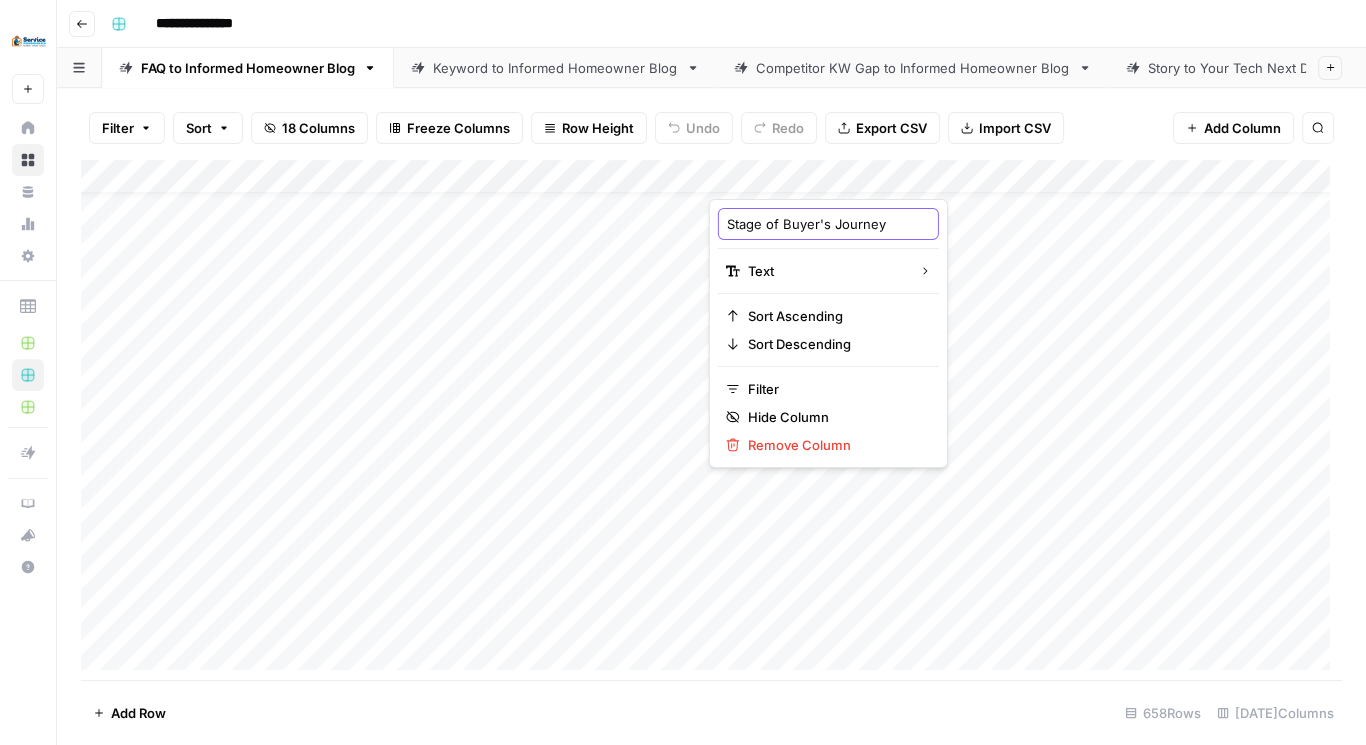 type on "Stage of Buyer's Journey" 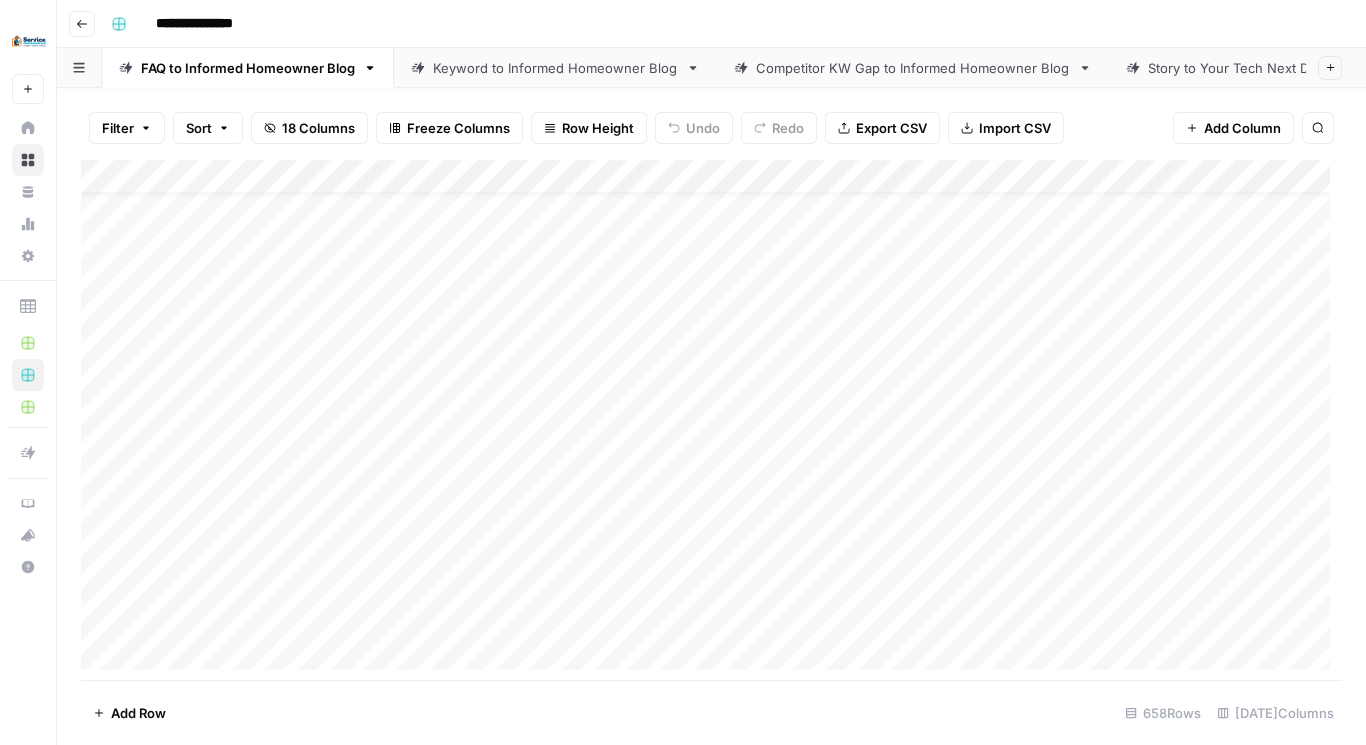 click on "Add Column" at bounding box center (711, 421) 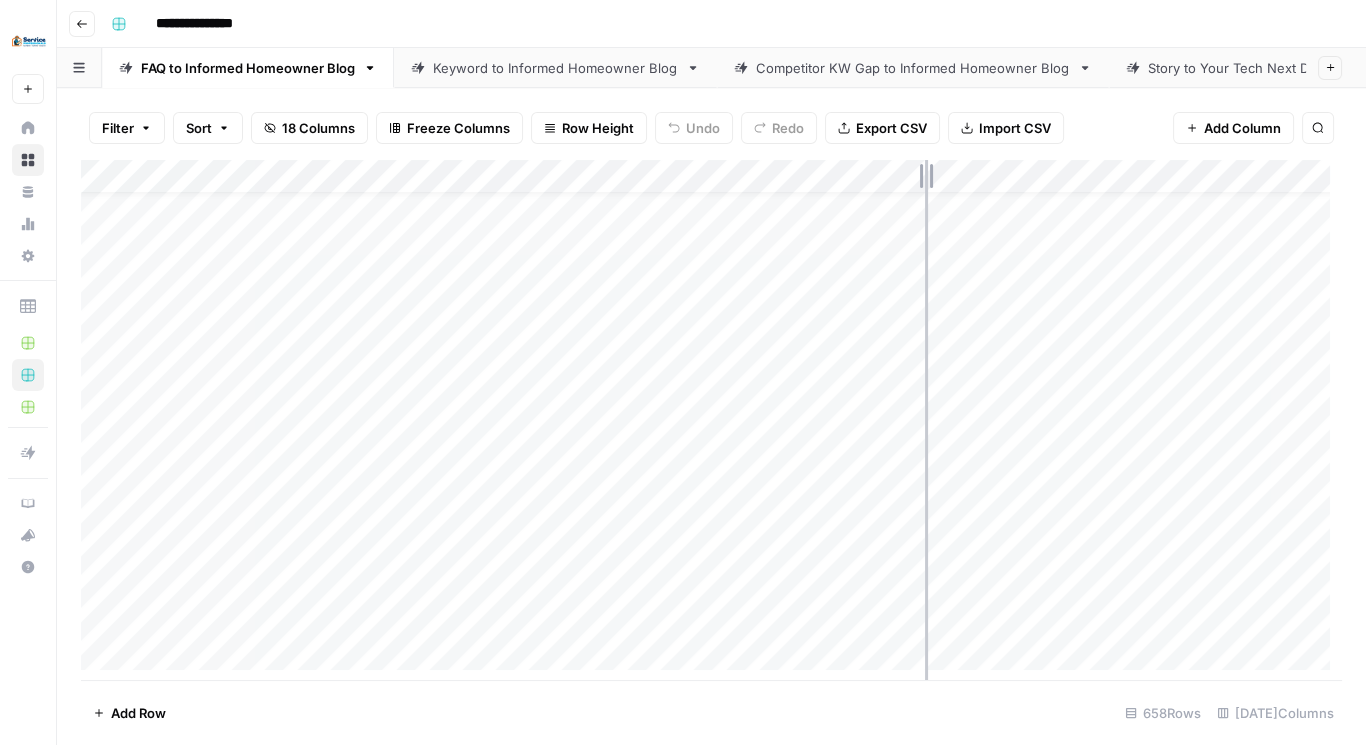 drag, startPoint x: 891, startPoint y: 169, endPoint x: 926, endPoint y: 172, distance: 35.128338 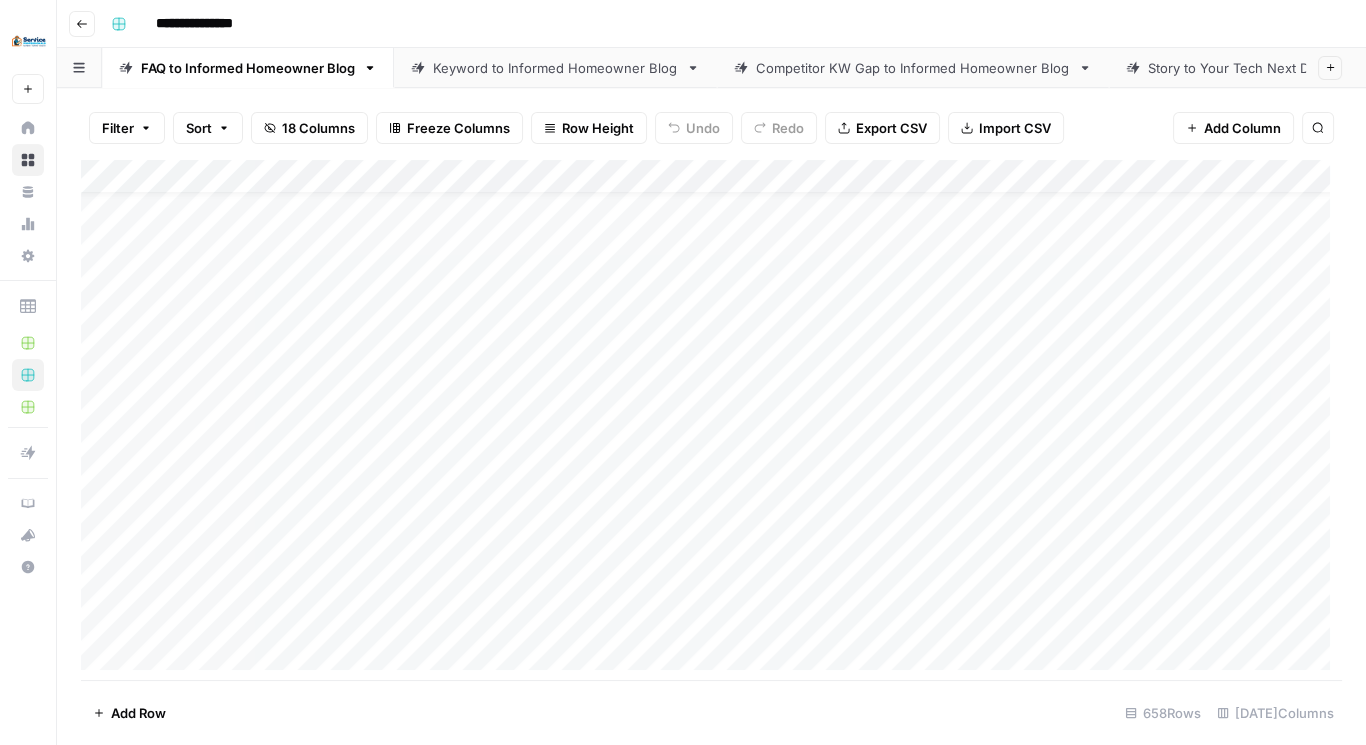 drag, startPoint x: 926, startPoint y: 172, endPoint x: 958, endPoint y: 175, distance: 32.140316 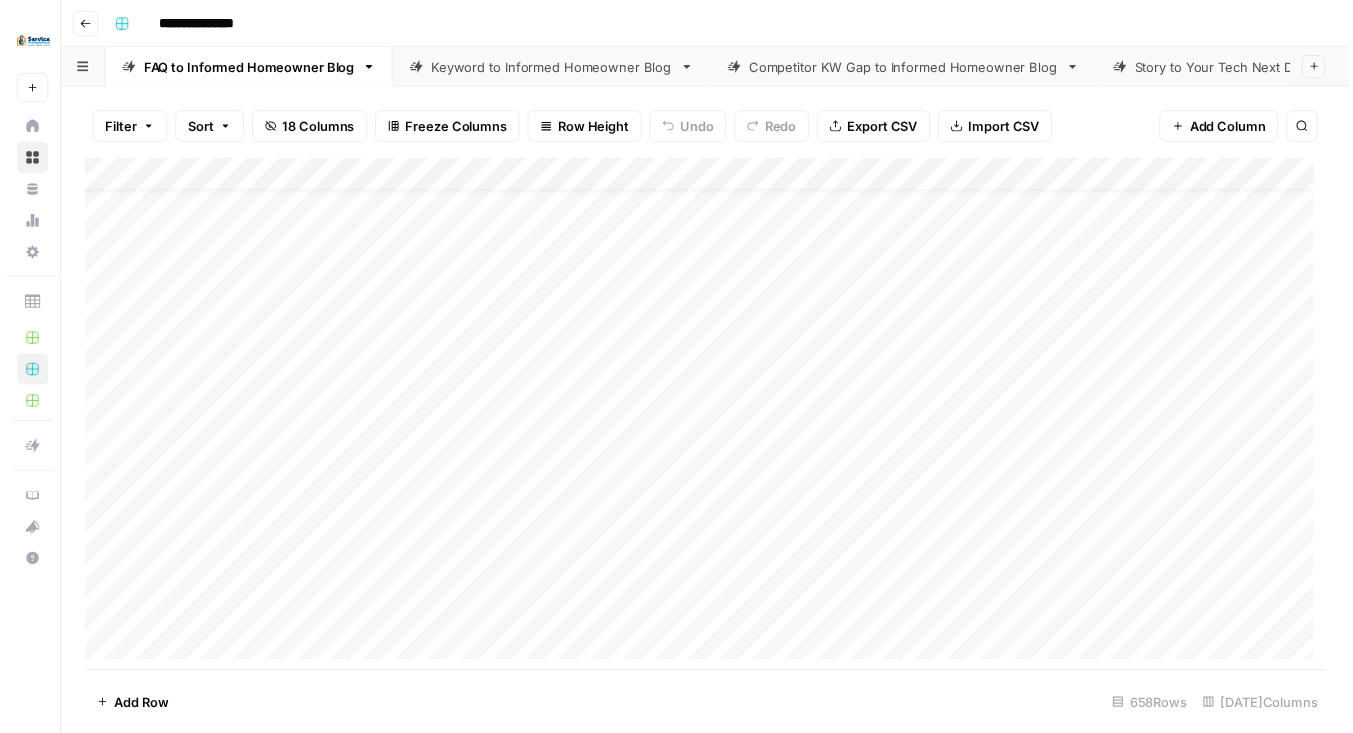 scroll, scrollTop: 0, scrollLeft: 0, axis: both 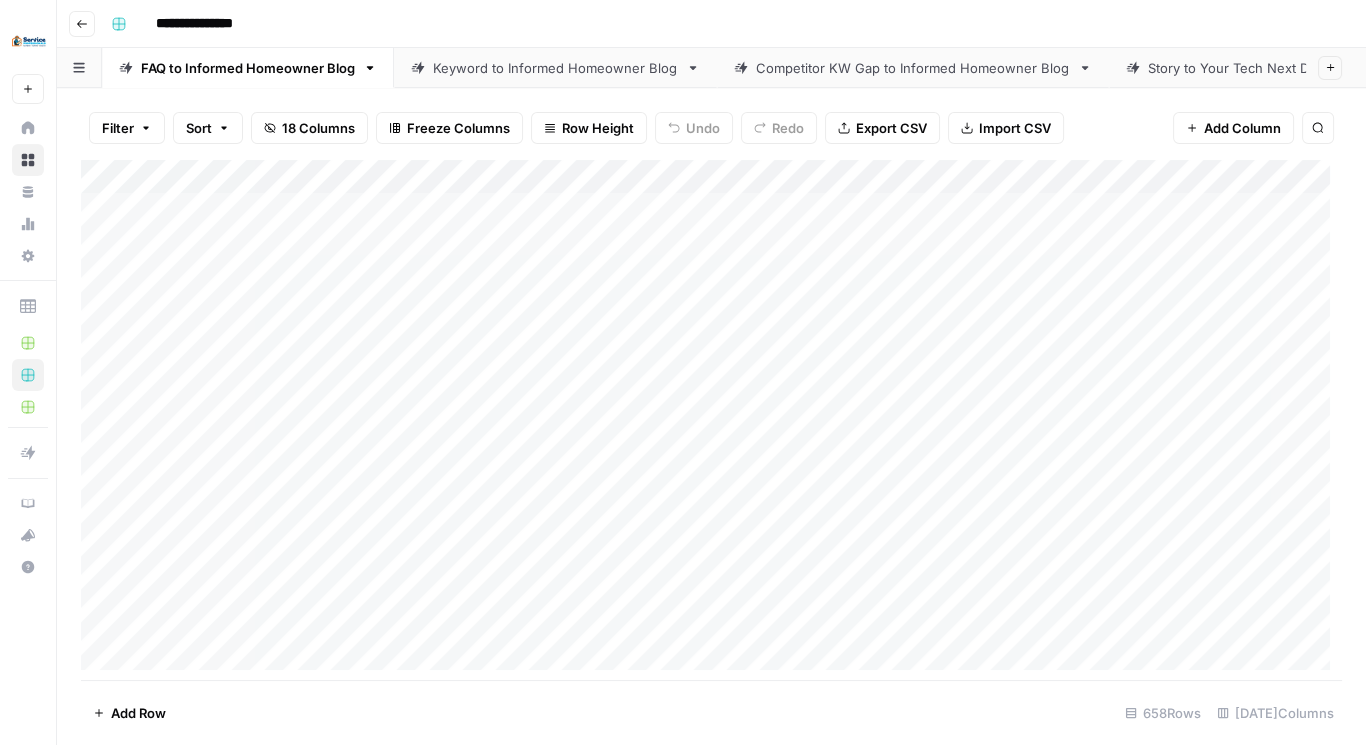 drag, startPoint x: 958, startPoint y: 175, endPoint x: 817, endPoint y: 212, distance: 145.7738 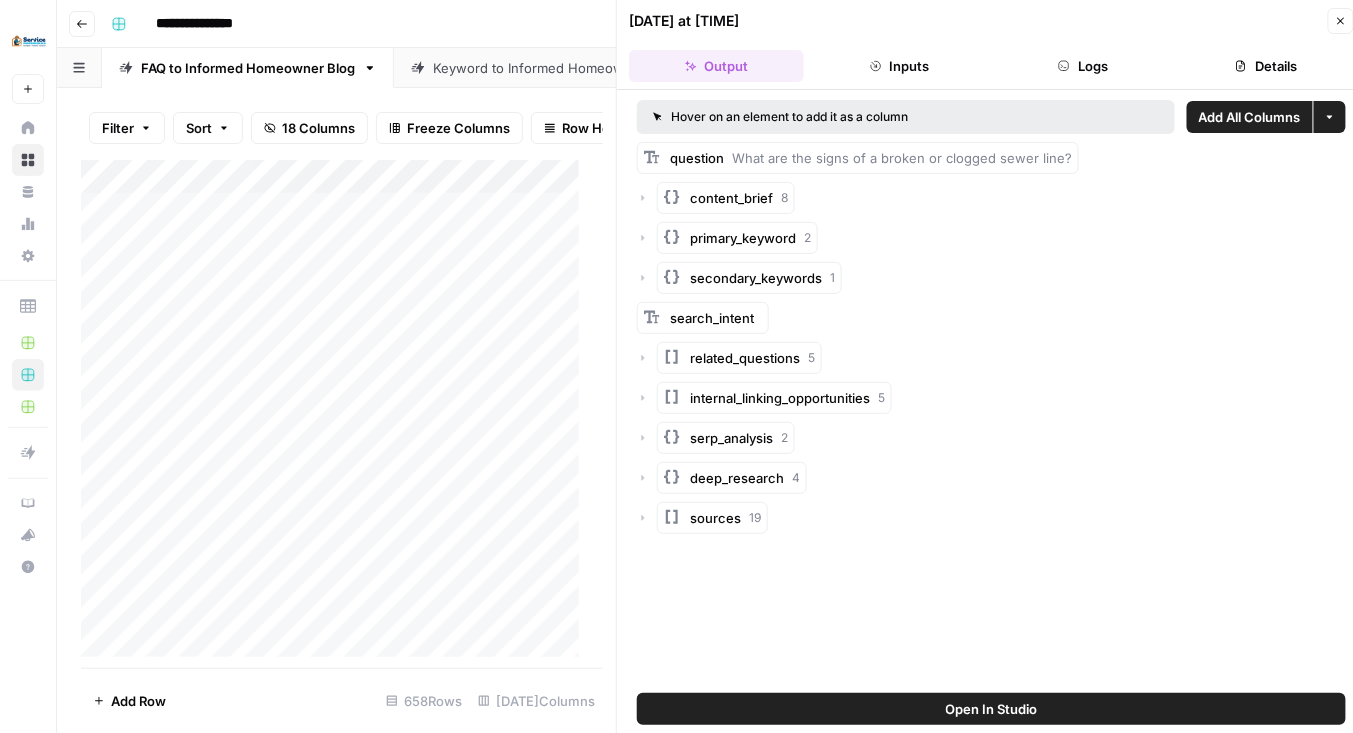 click at bounding box center (608, 208) 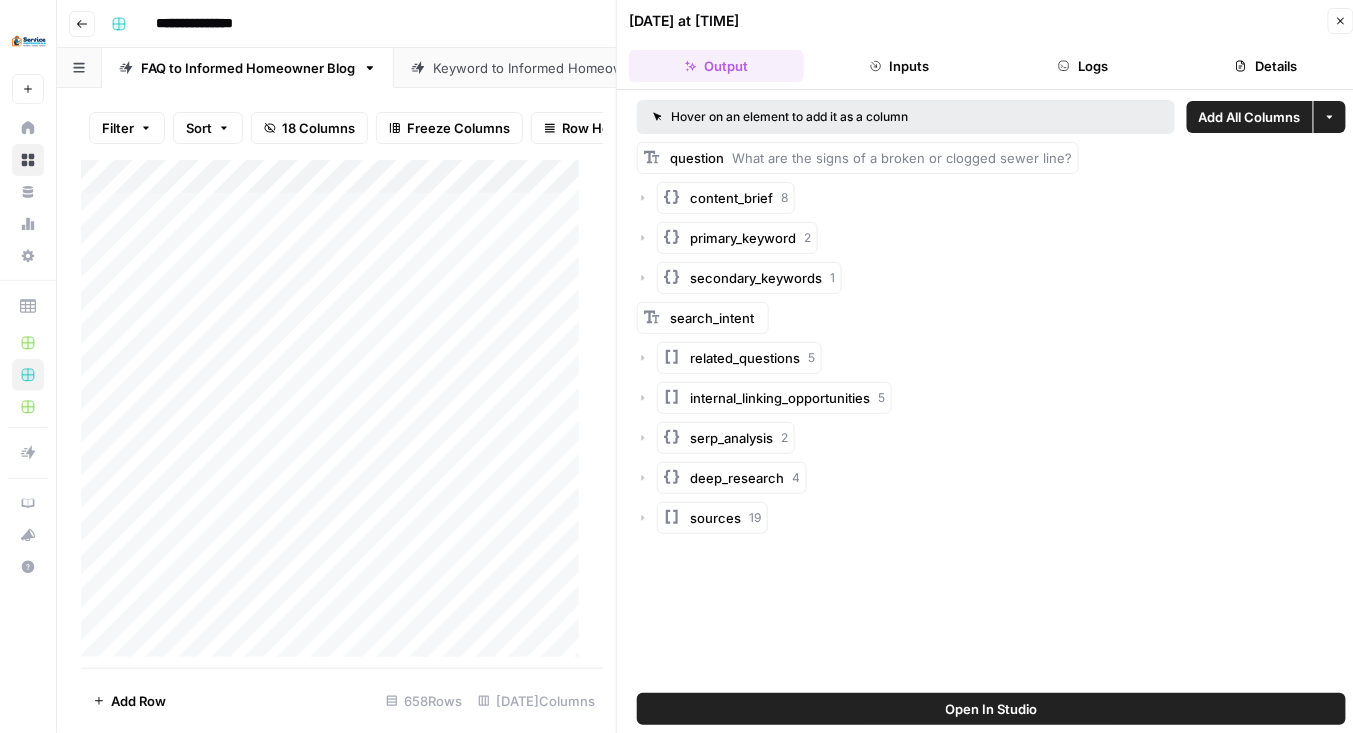 click at bounding box center (608, 208) 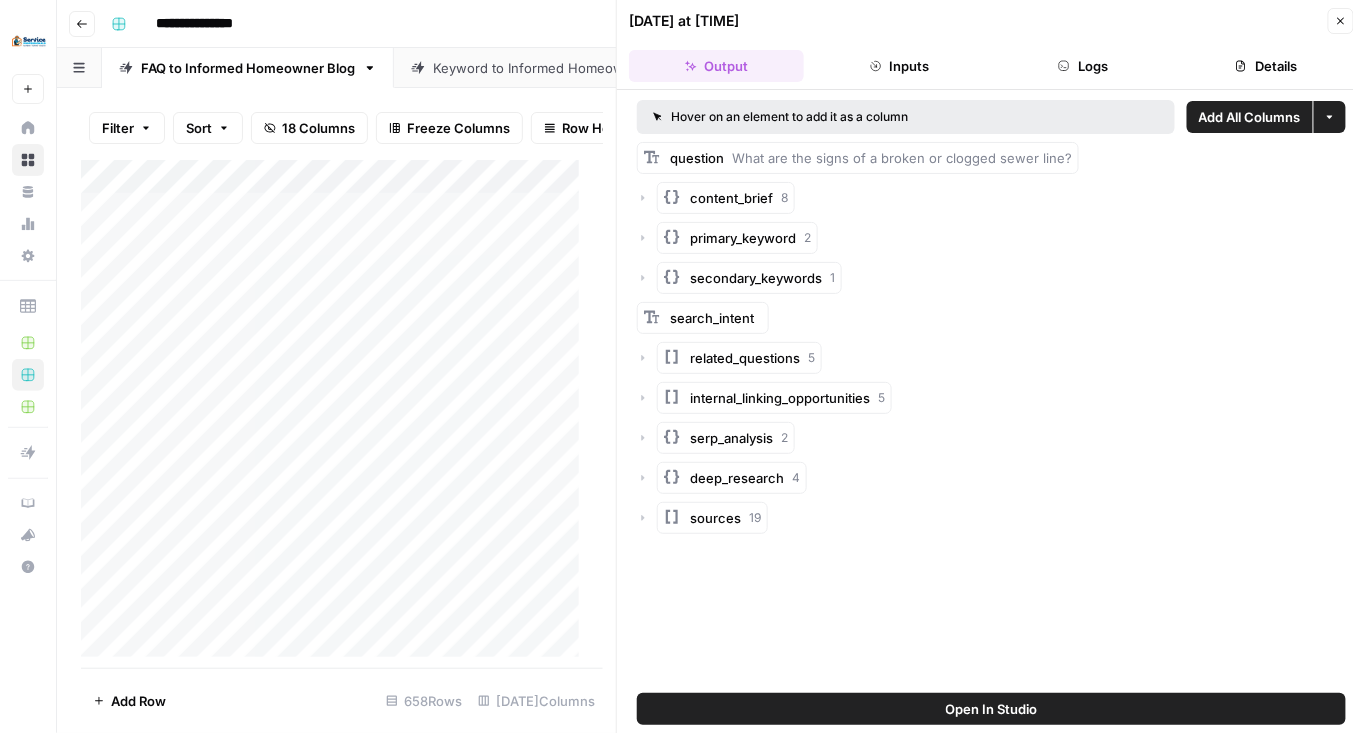 click at bounding box center [608, 208] 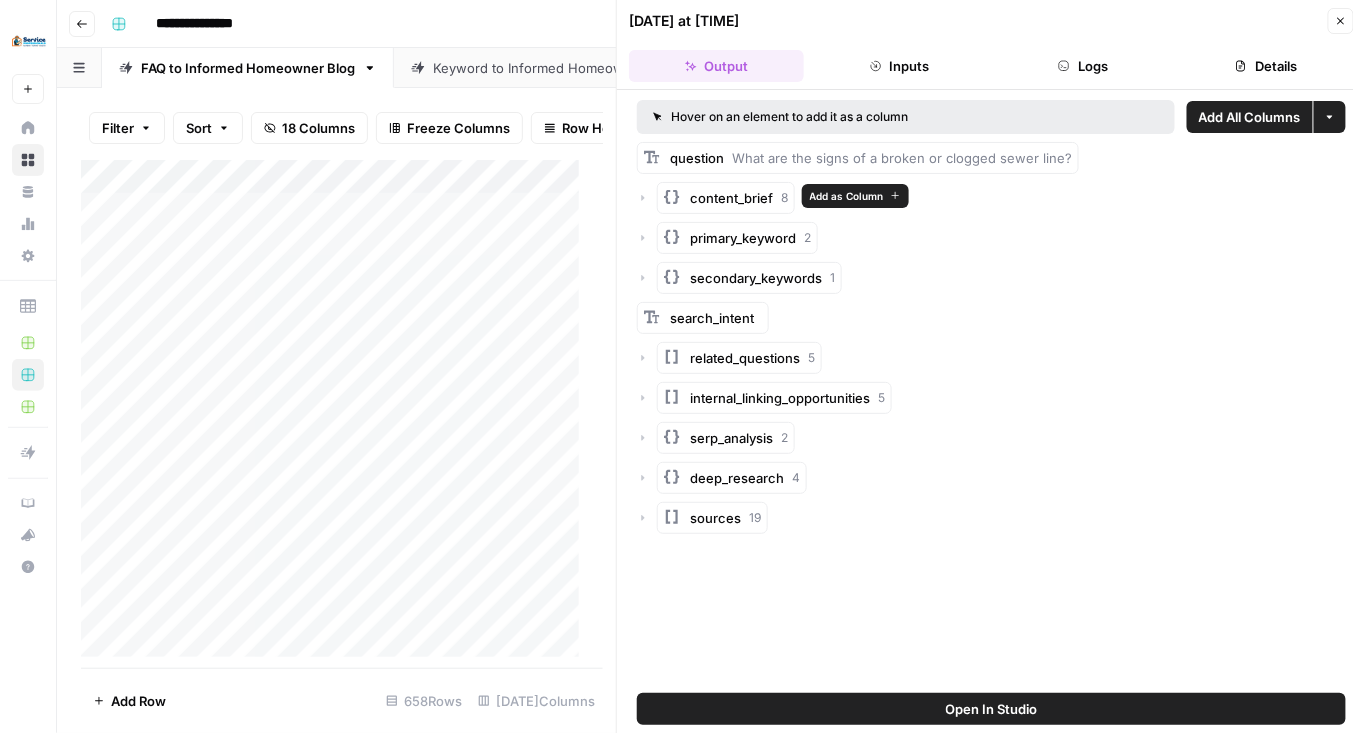 click on "content_brief" at bounding box center [731, 198] 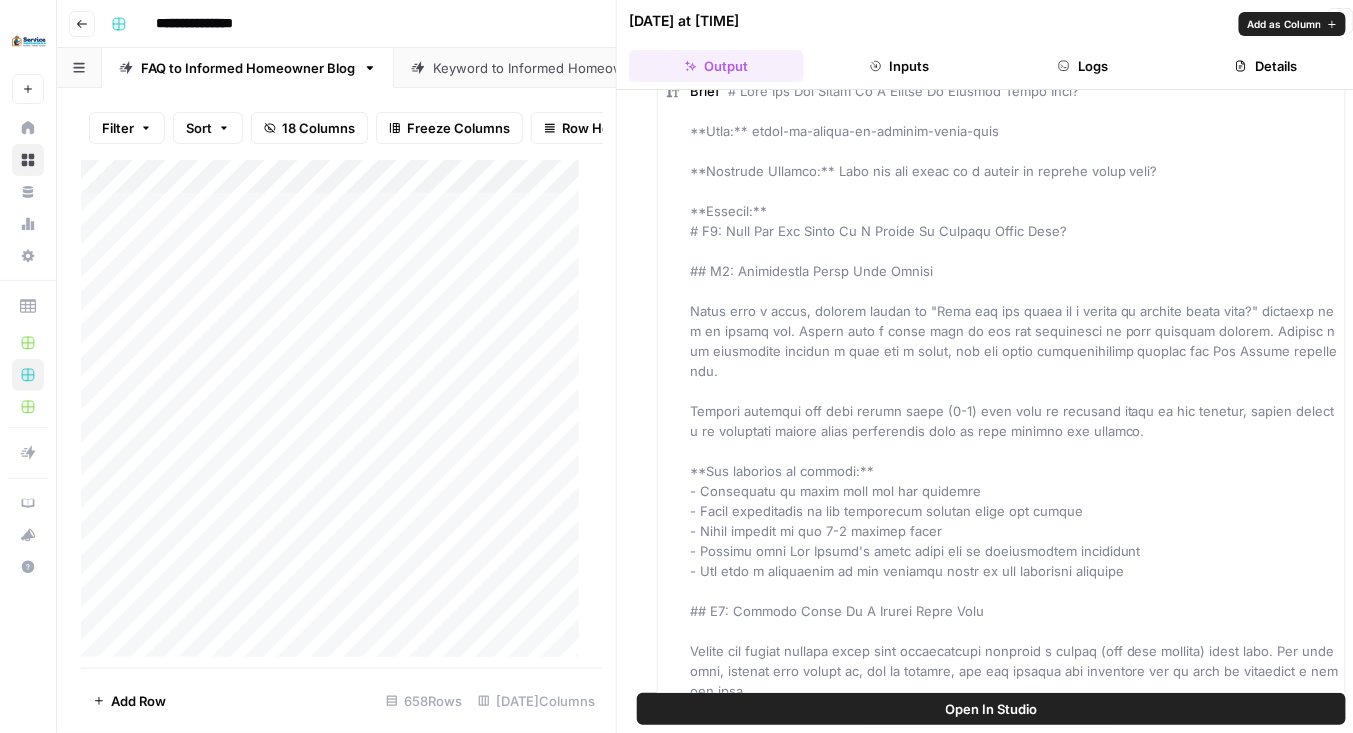 scroll, scrollTop: 0, scrollLeft: 0, axis: both 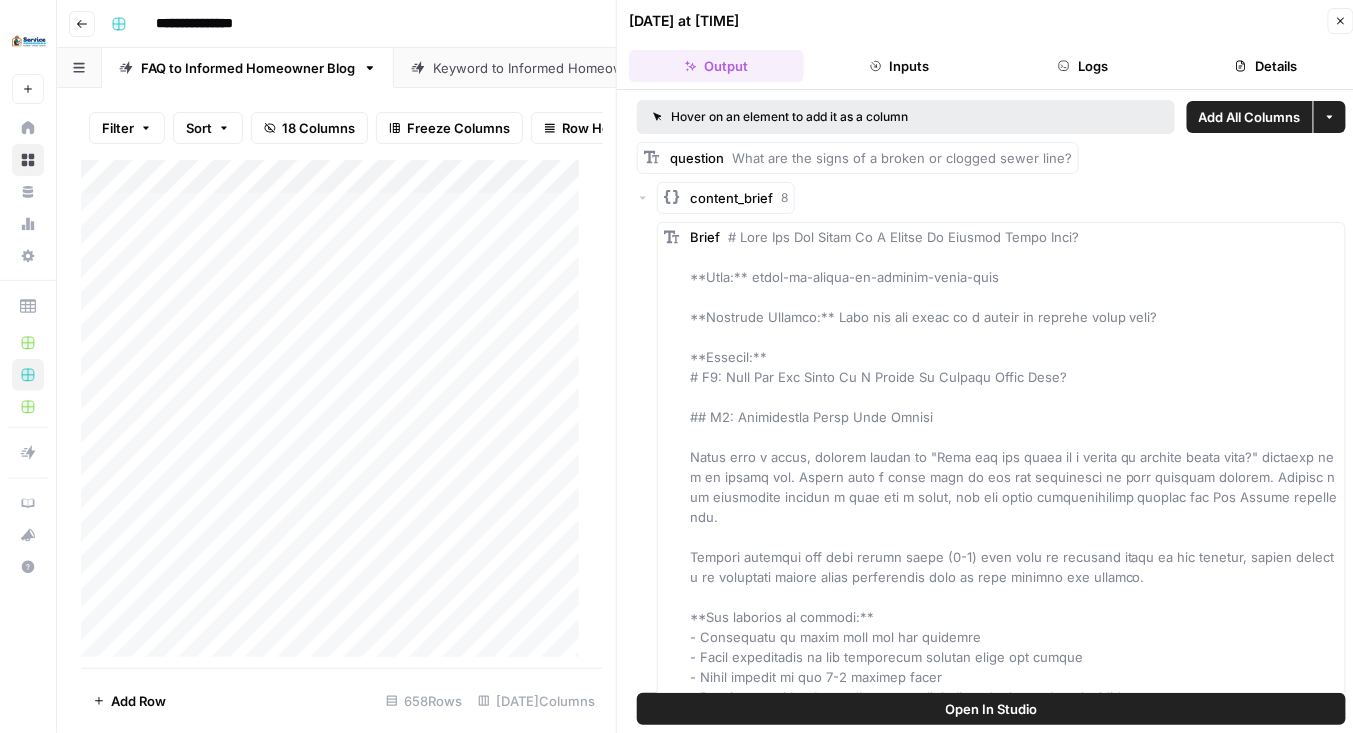 click 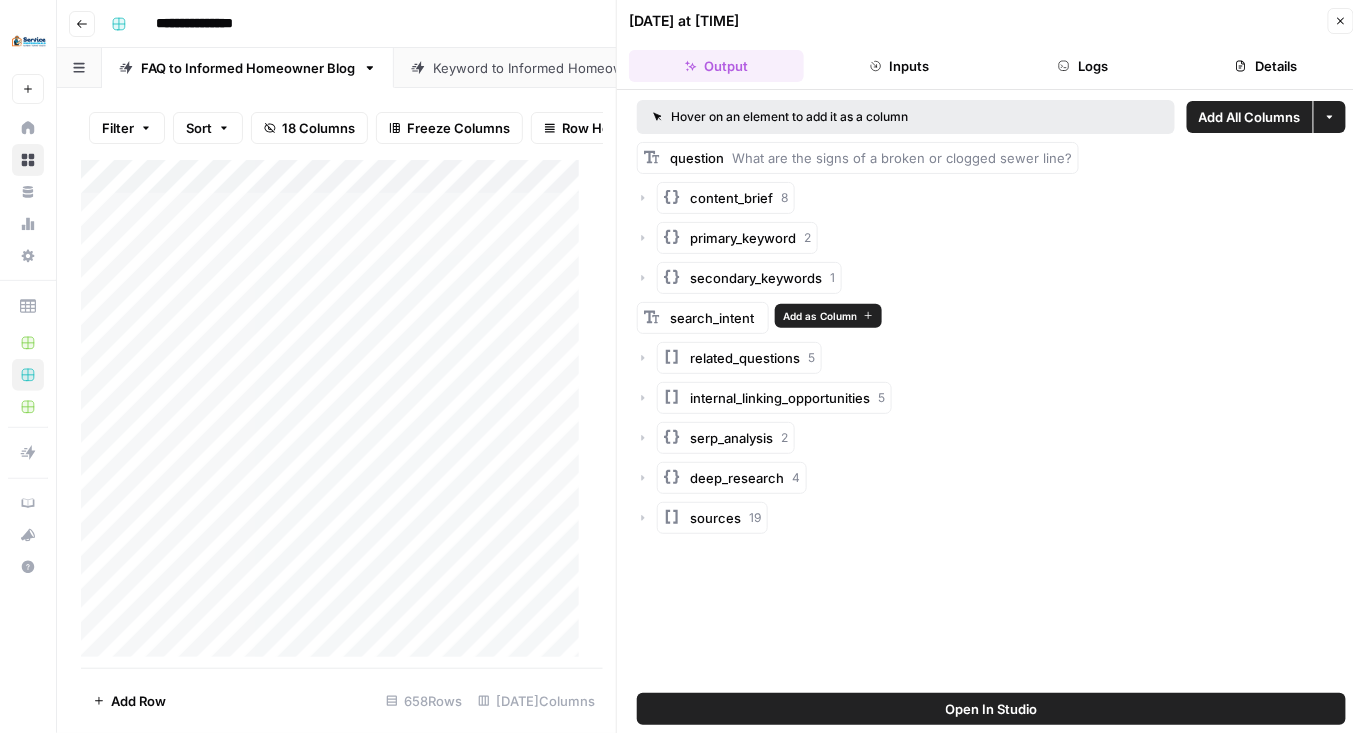 click on "Add as Column" at bounding box center (820, 316) 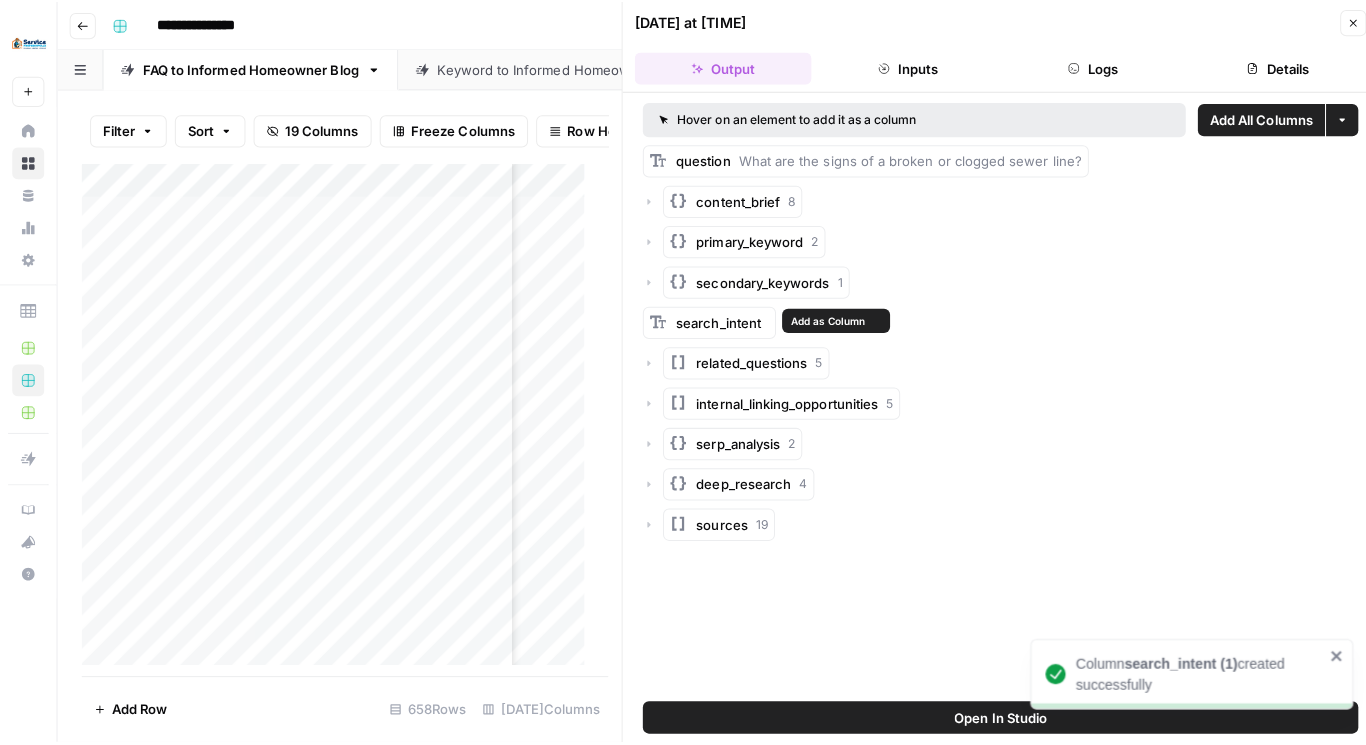 scroll, scrollTop: 0, scrollLeft: 460, axis: horizontal 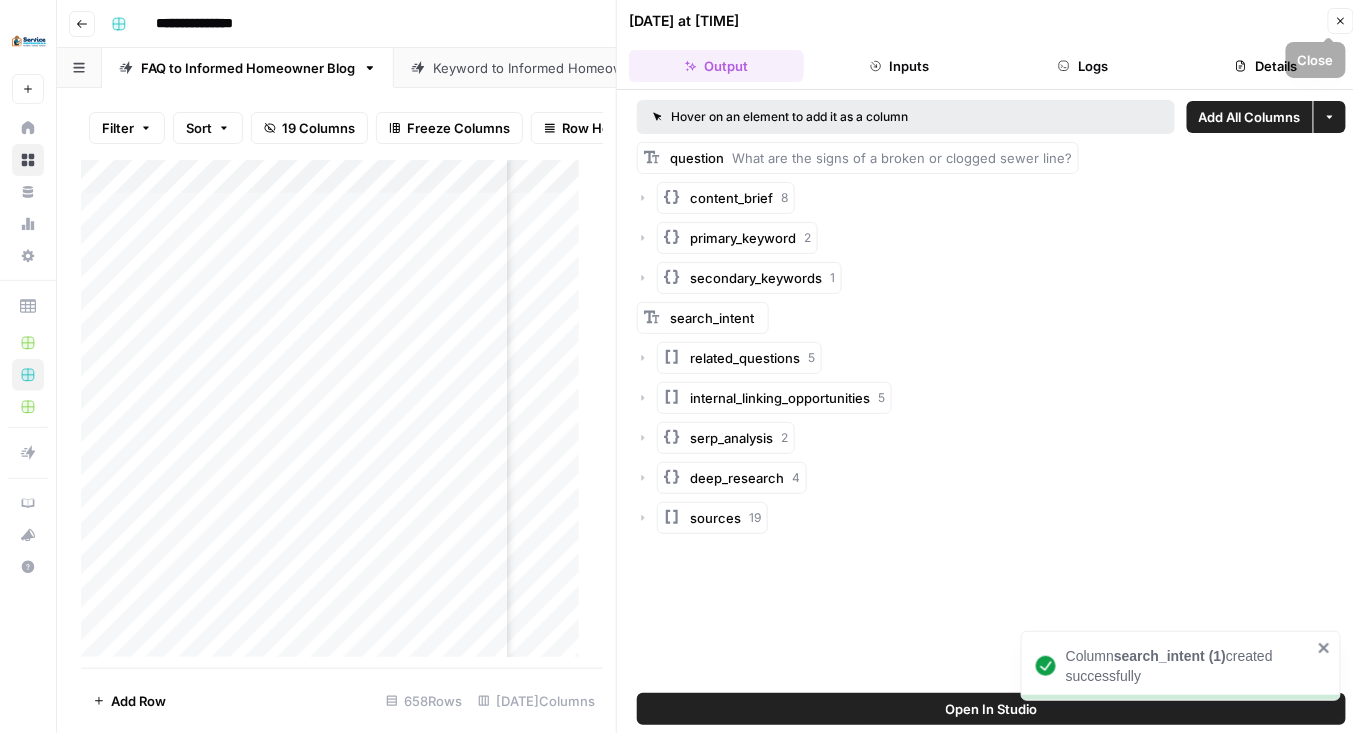click 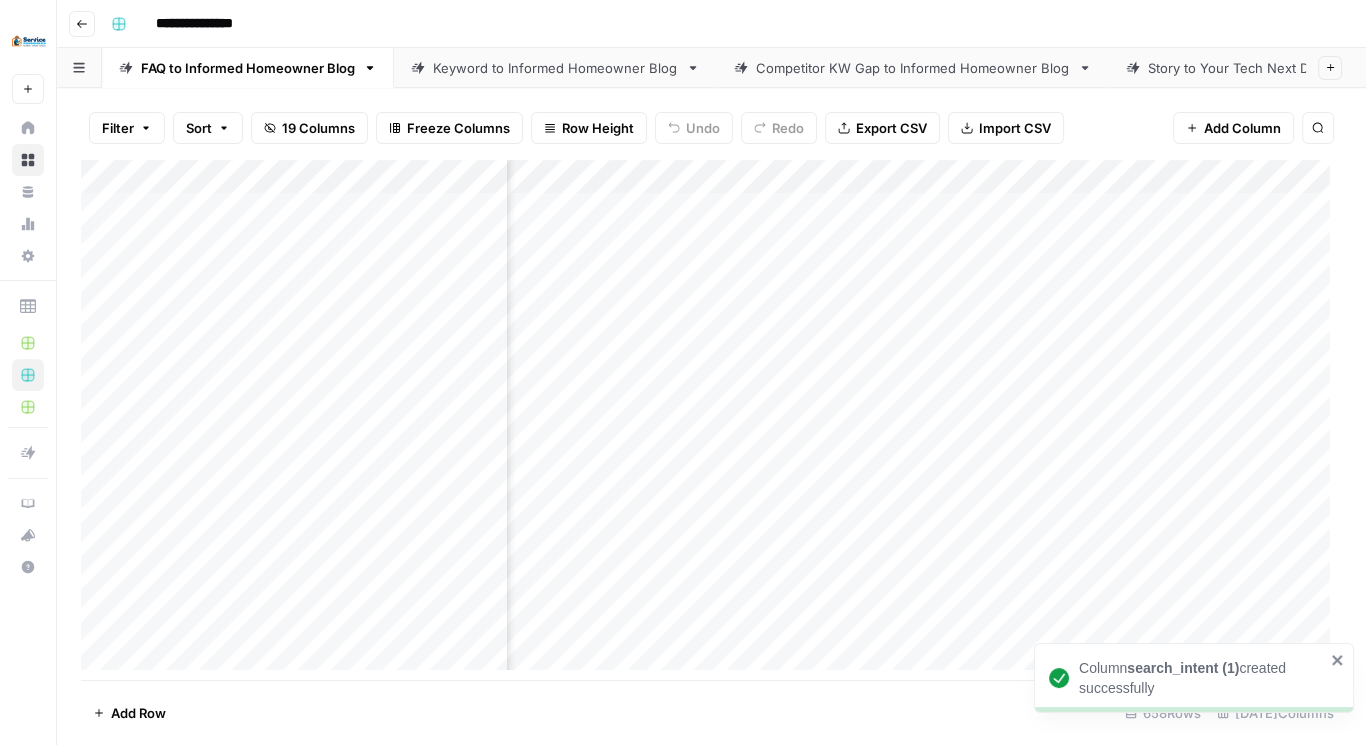 scroll, scrollTop: 0, scrollLeft: 0, axis: both 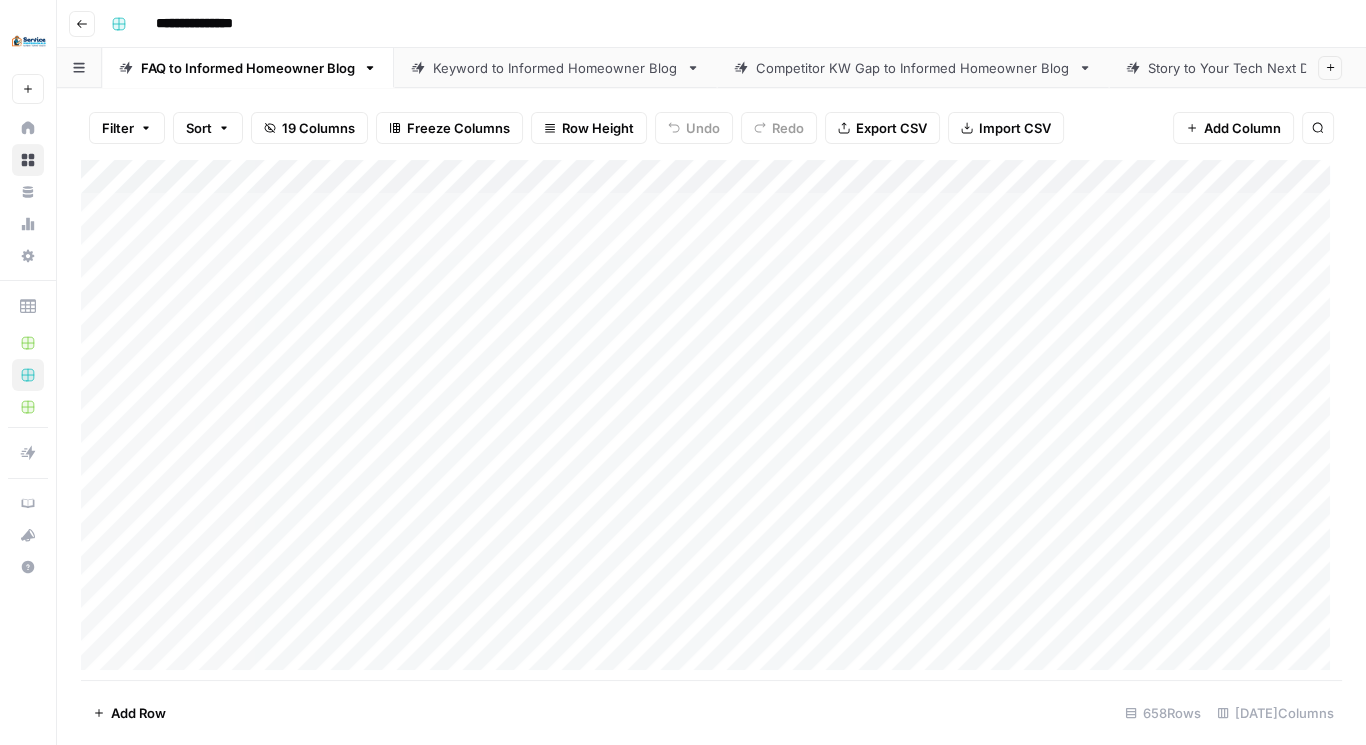 click on "Add Column" at bounding box center [711, 421] 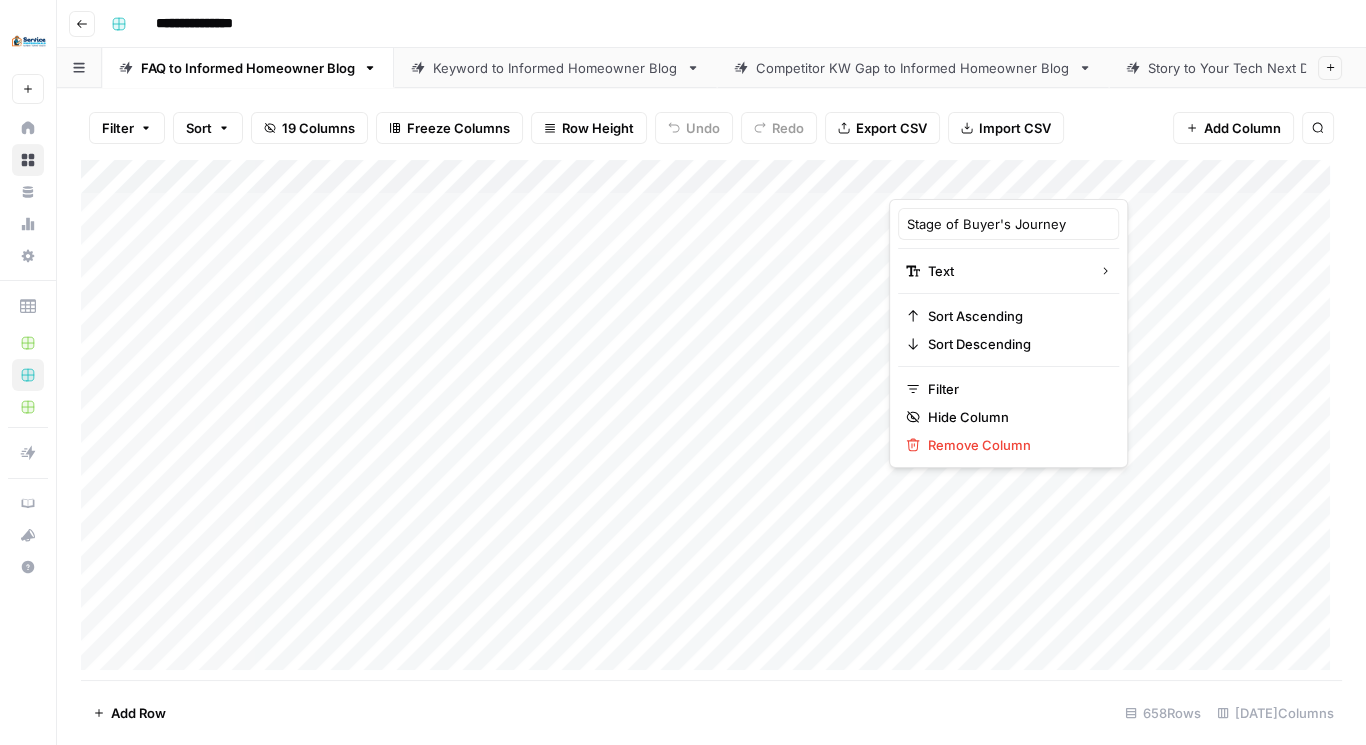 click at bounding box center [998, 179] 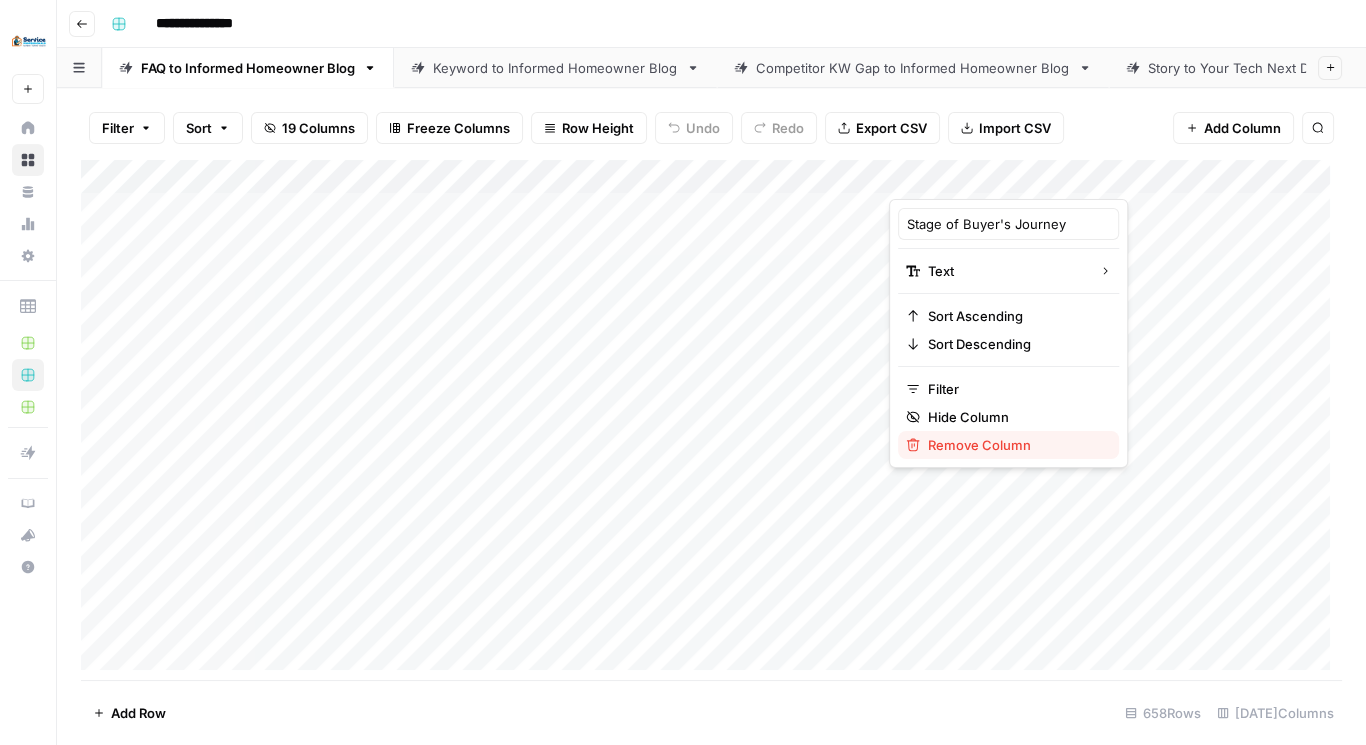 click on "Remove Column" at bounding box center [1015, 445] 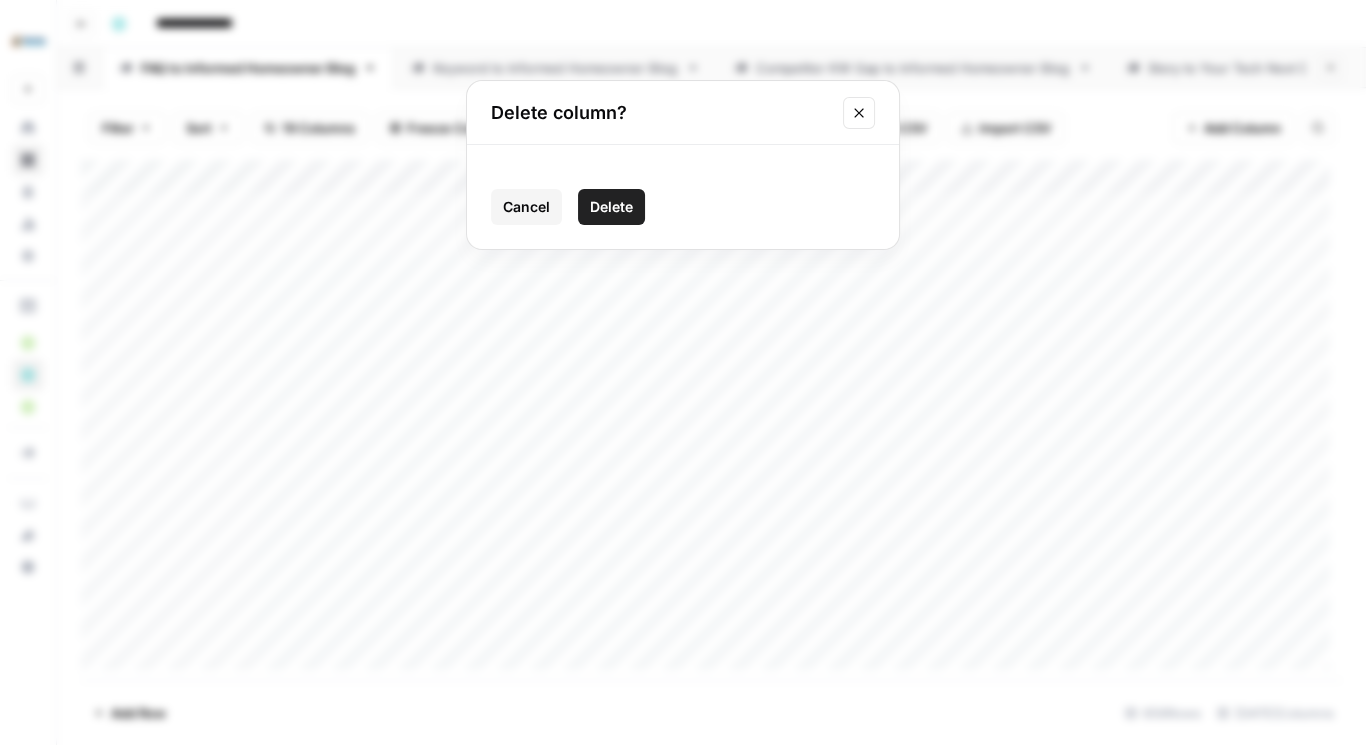 click on "Delete" at bounding box center [611, 207] 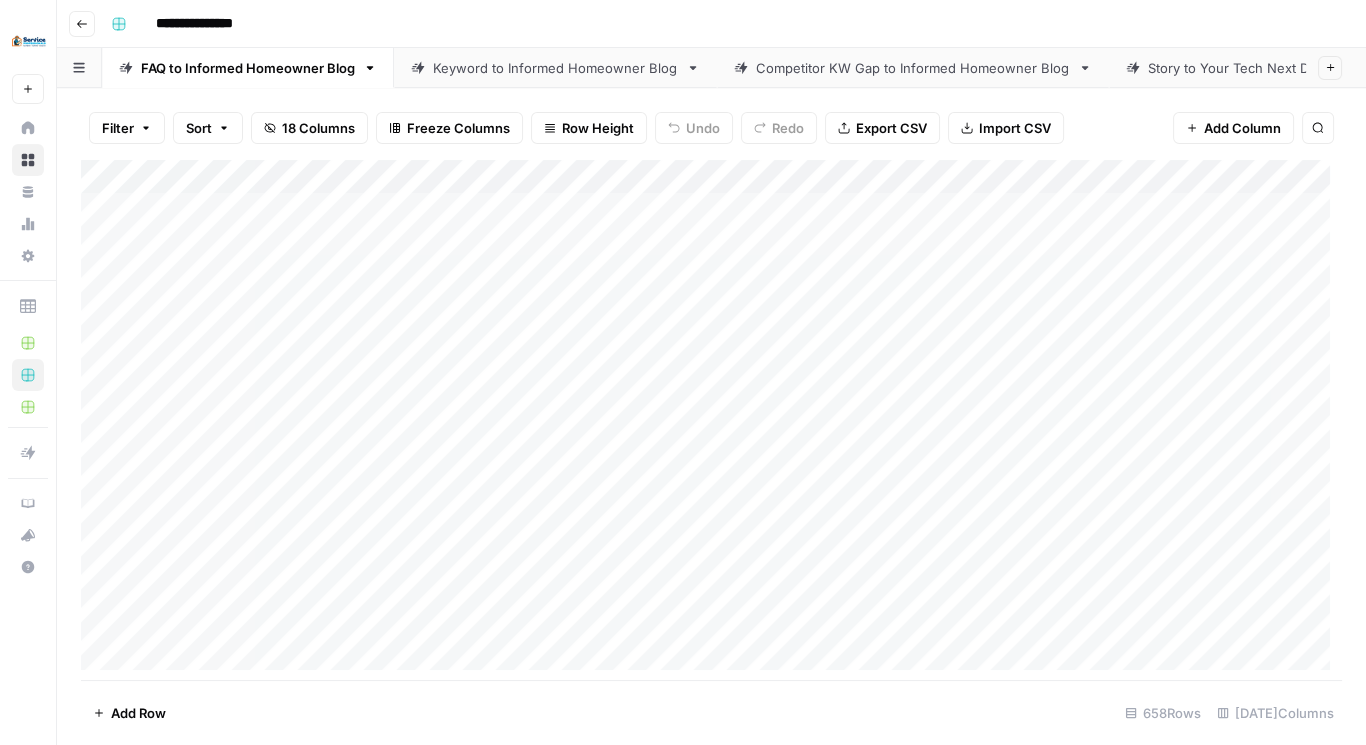 click on "Add Column" at bounding box center [711, 421] 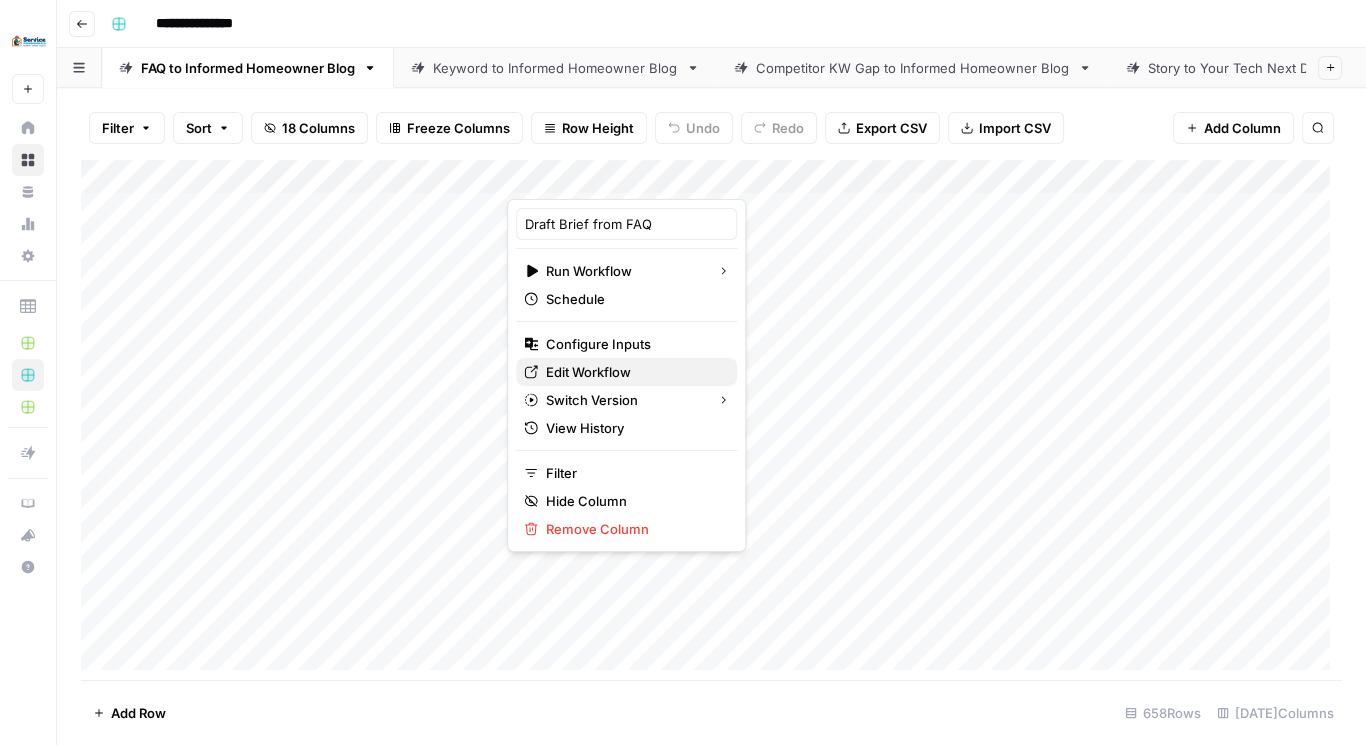 click on "Edit Workflow" at bounding box center [633, 372] 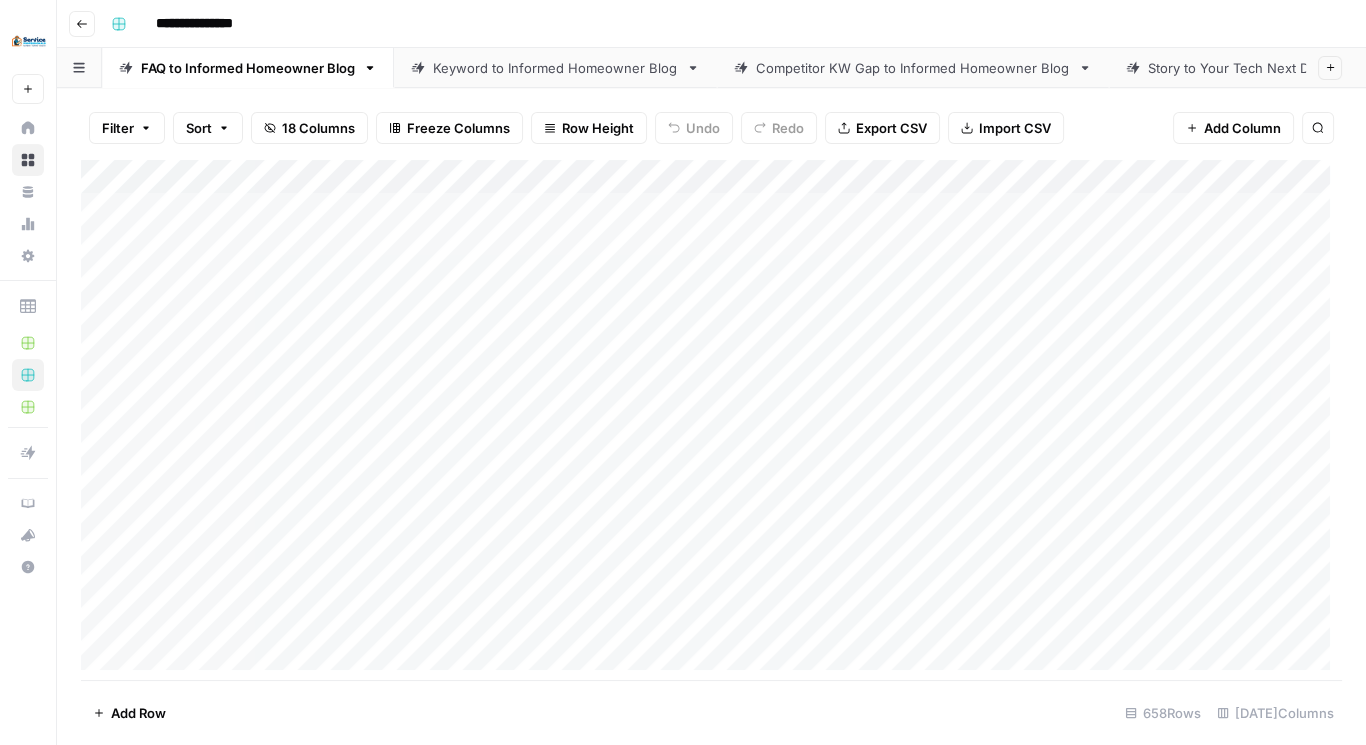 click on "Add Column" at bounding box center [711, 421] 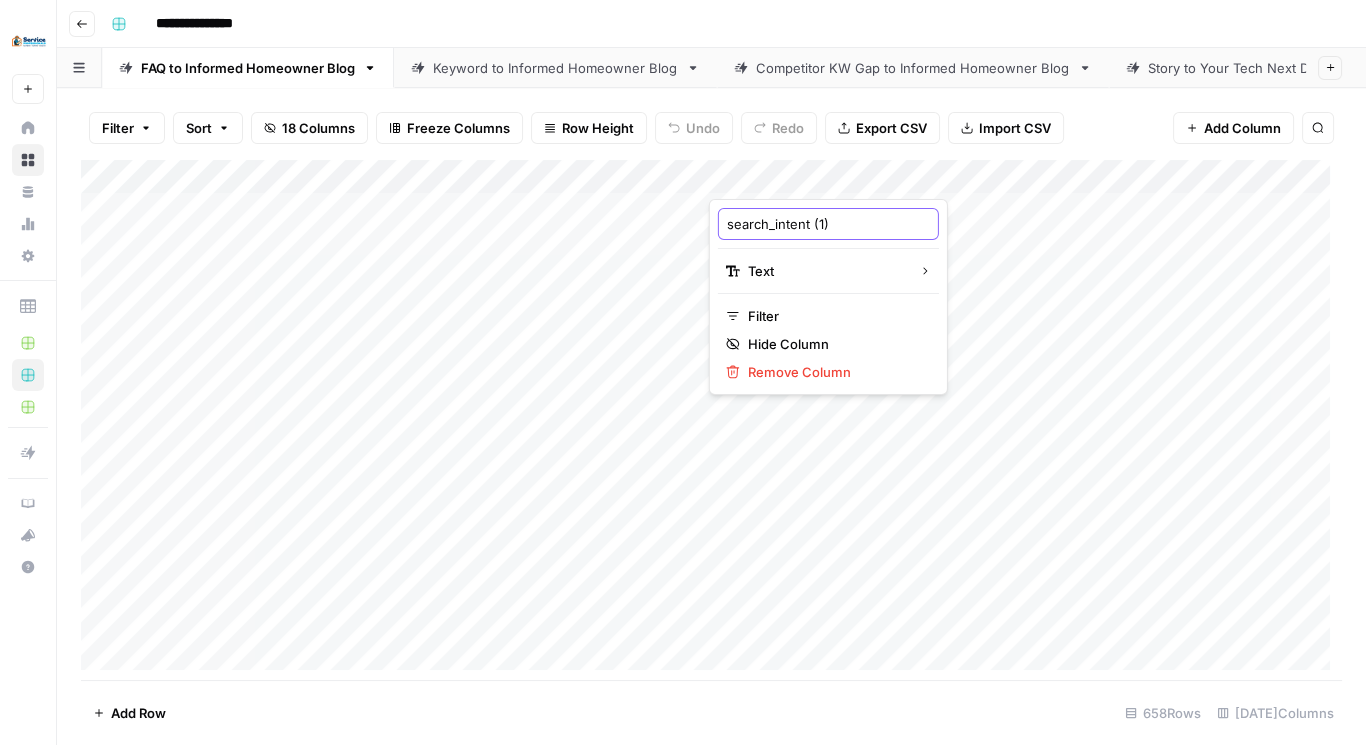 click on "search_intent (1)" at bounding box center (828, 224) 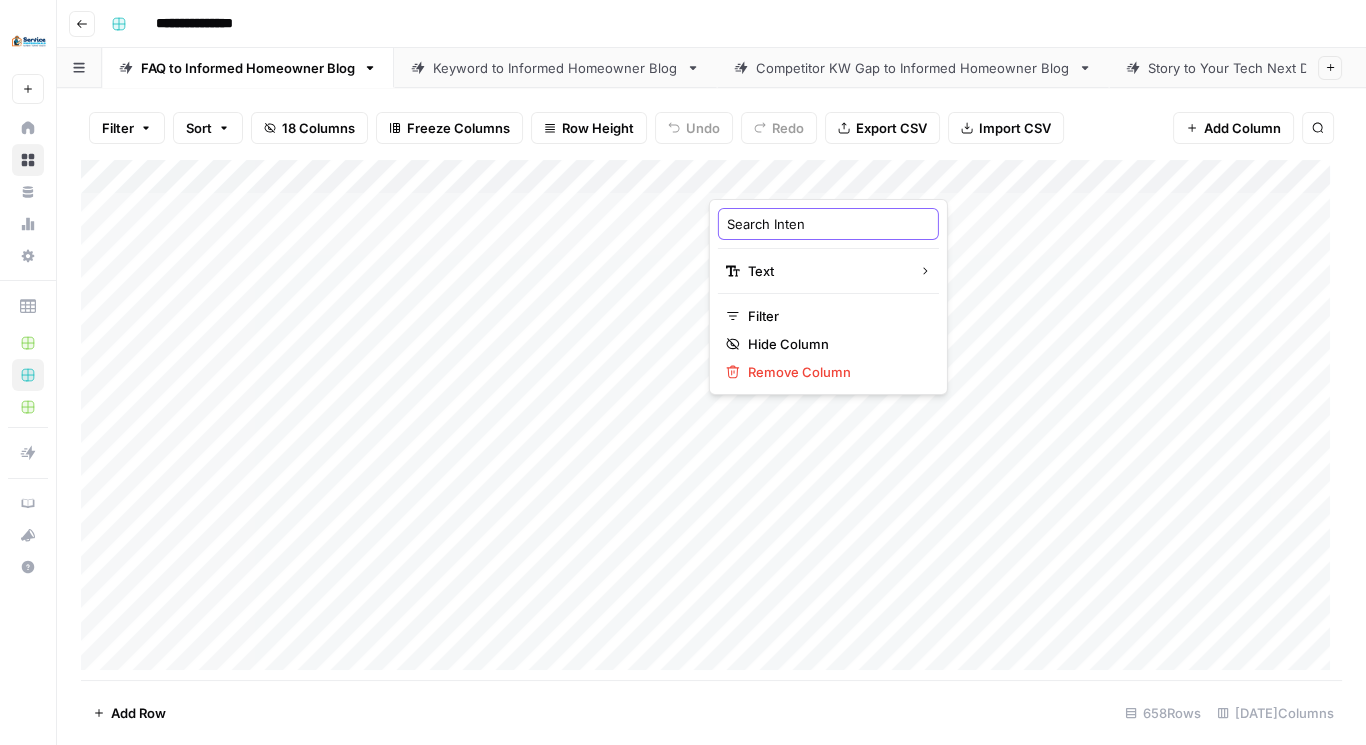 type on "Search Intent" 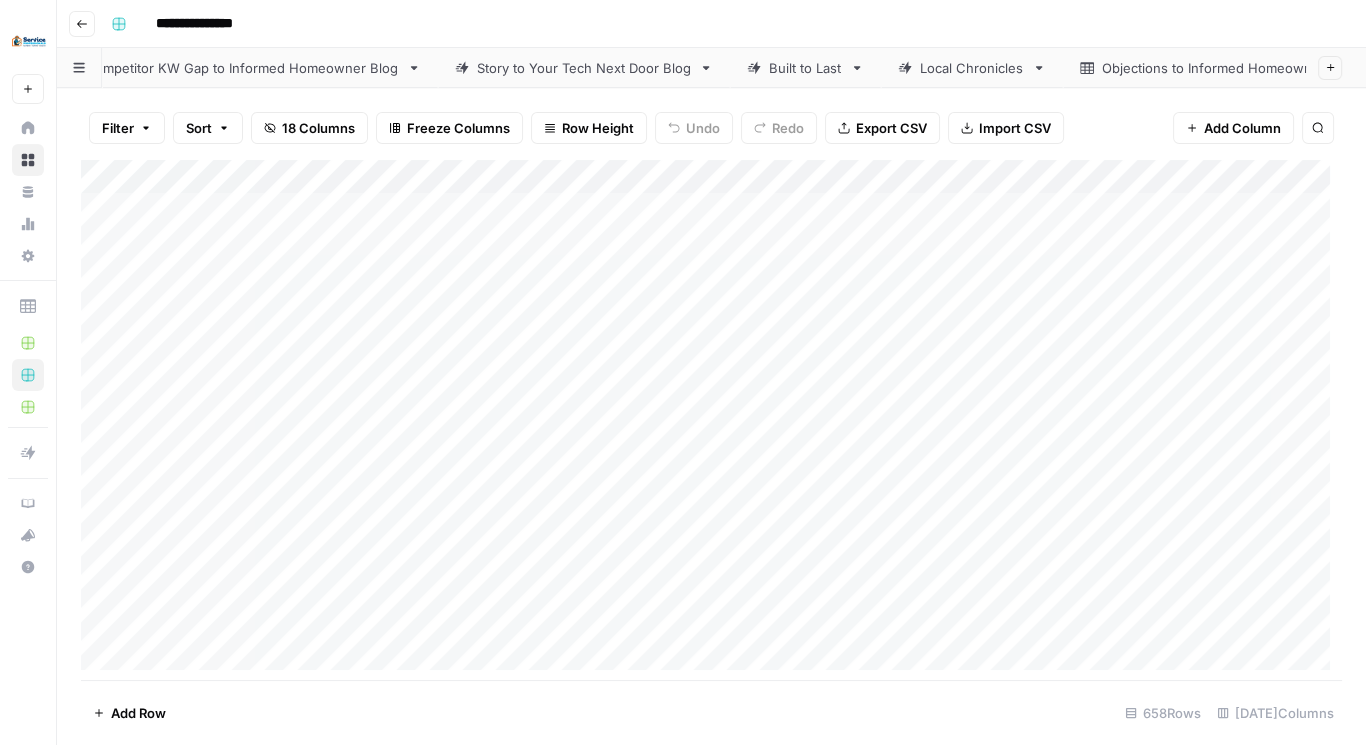 scroll, scrollTop: 0, scrollLeft: 746, axis: horizontal 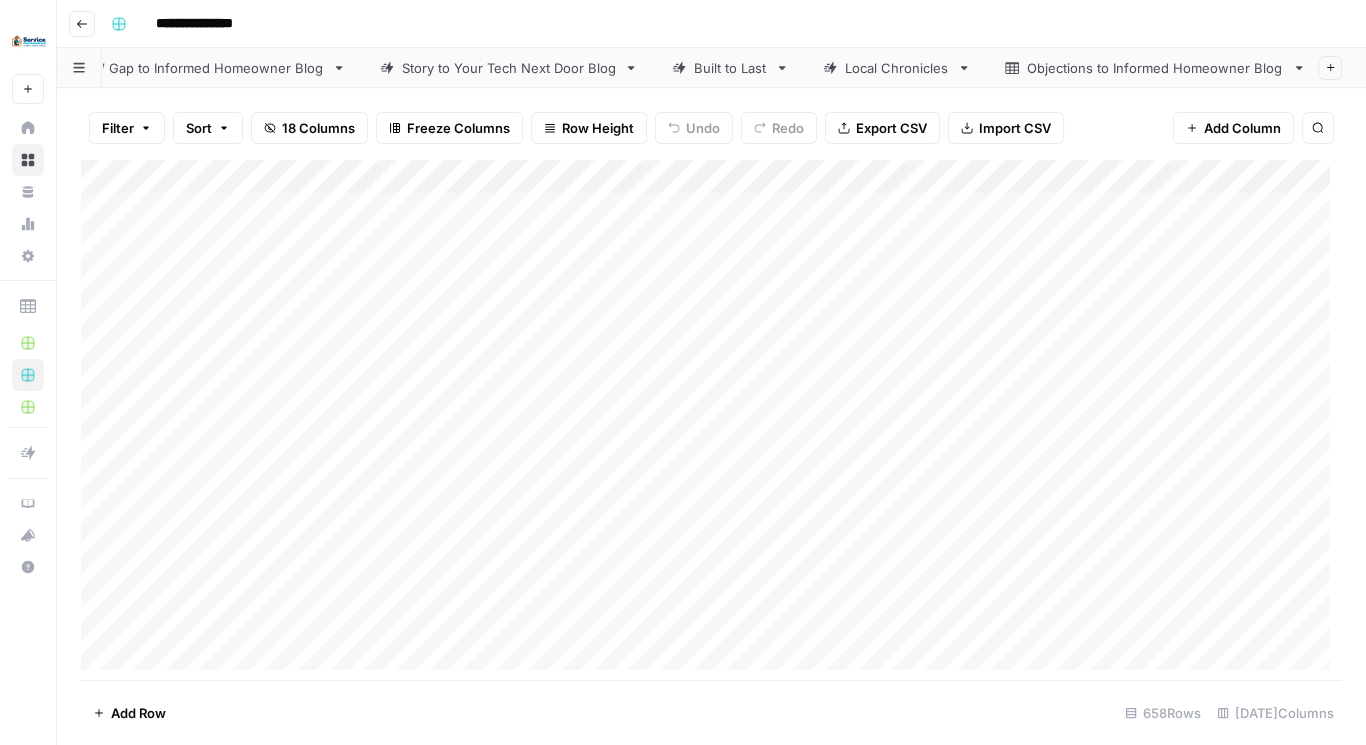 click on "Objections to Informed Homeowner Blog" at bounding box center [1155, 68] 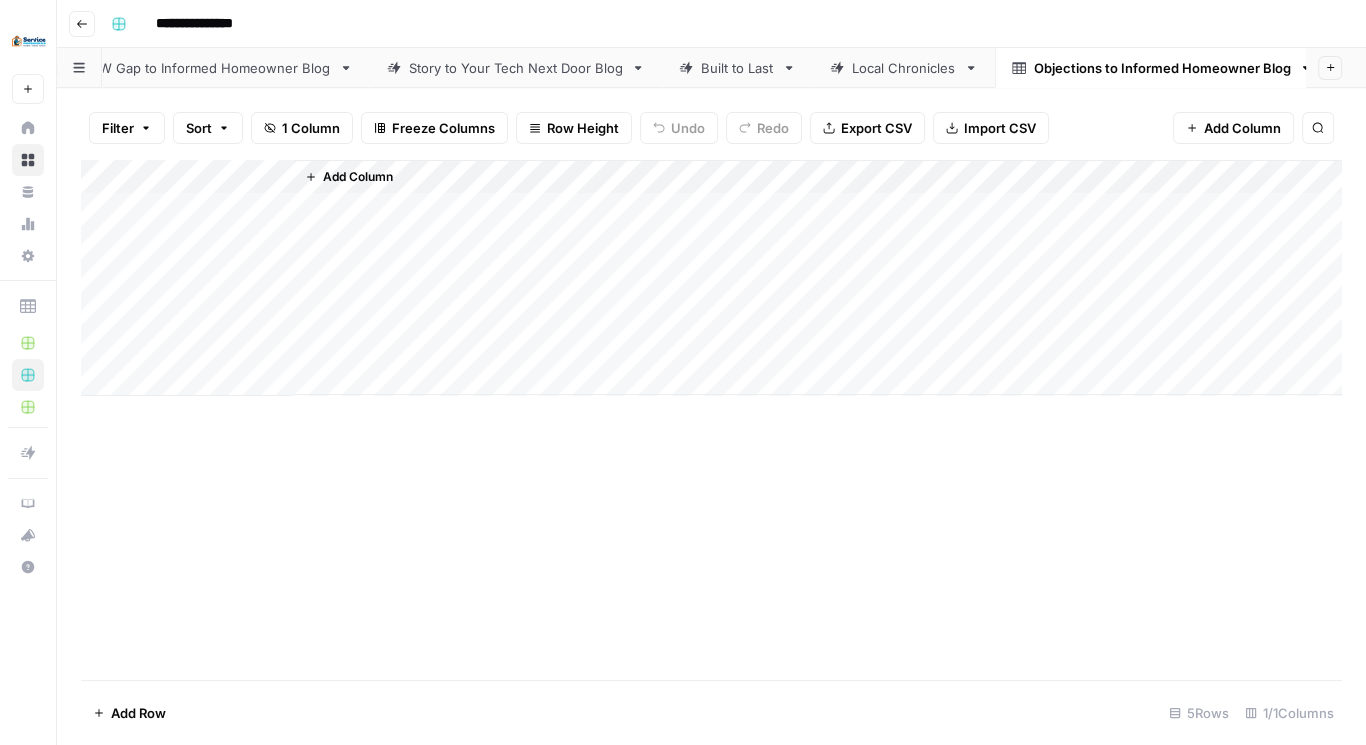 scroll, scrollTop: 0, scrollLeft: 746, axis: horizontal 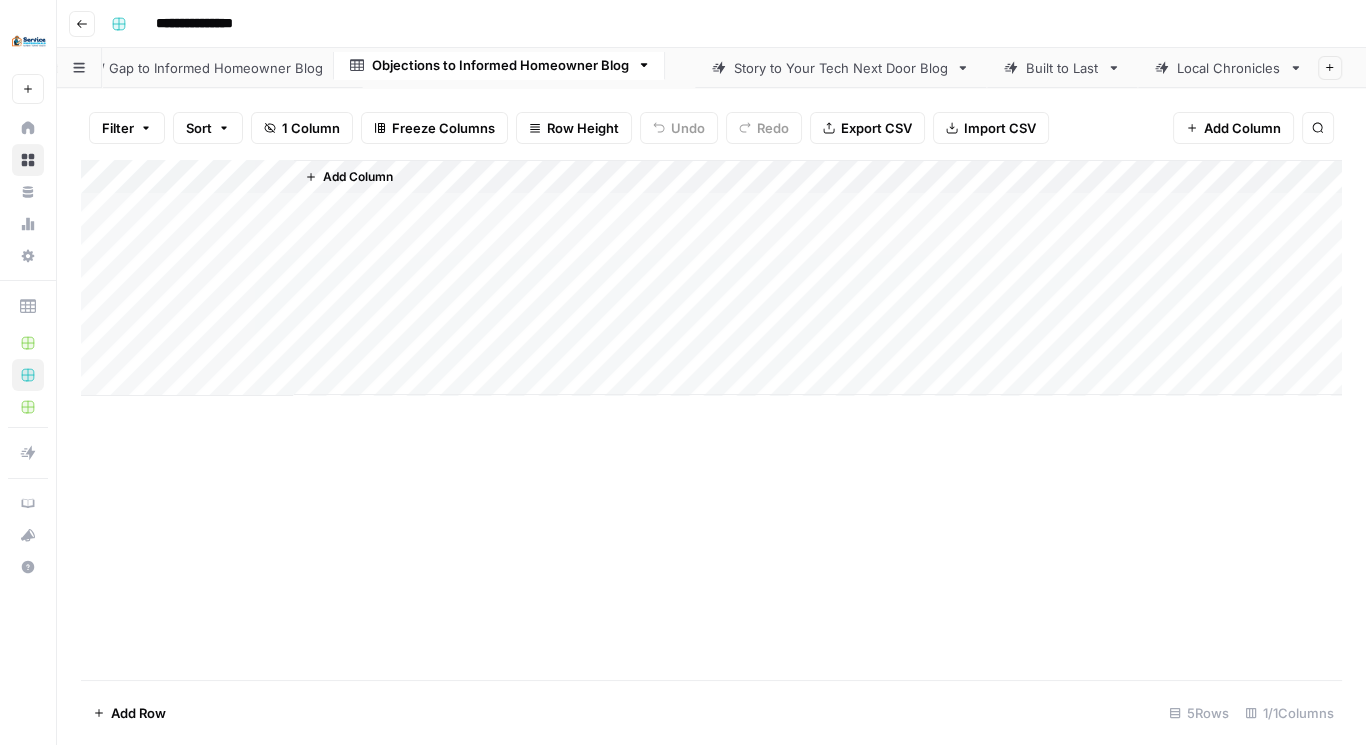 drag, startPoint x: 1070, startPoint y: 57, endPoint x: 420, endPoint y: 58, distance: 650.0008 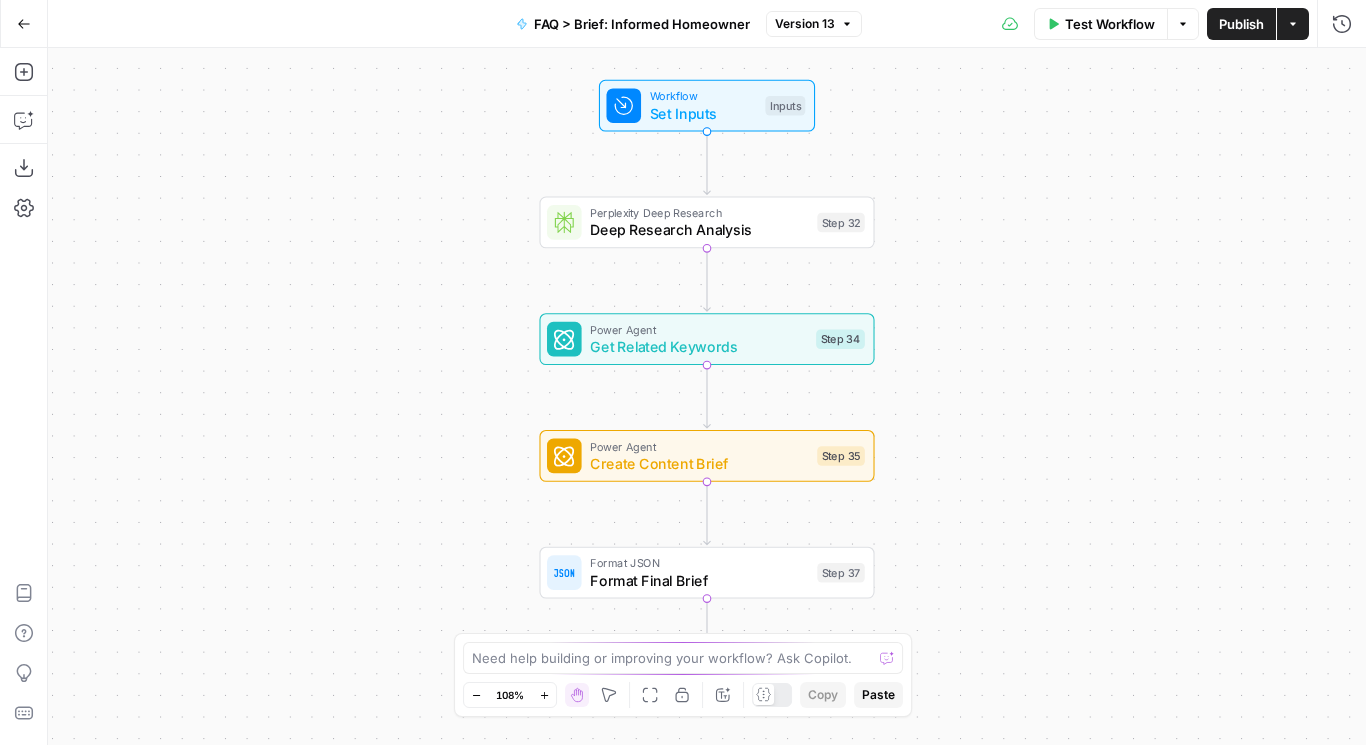 scroll, scrollTop: 0, scrollLeft: 0, axis: both 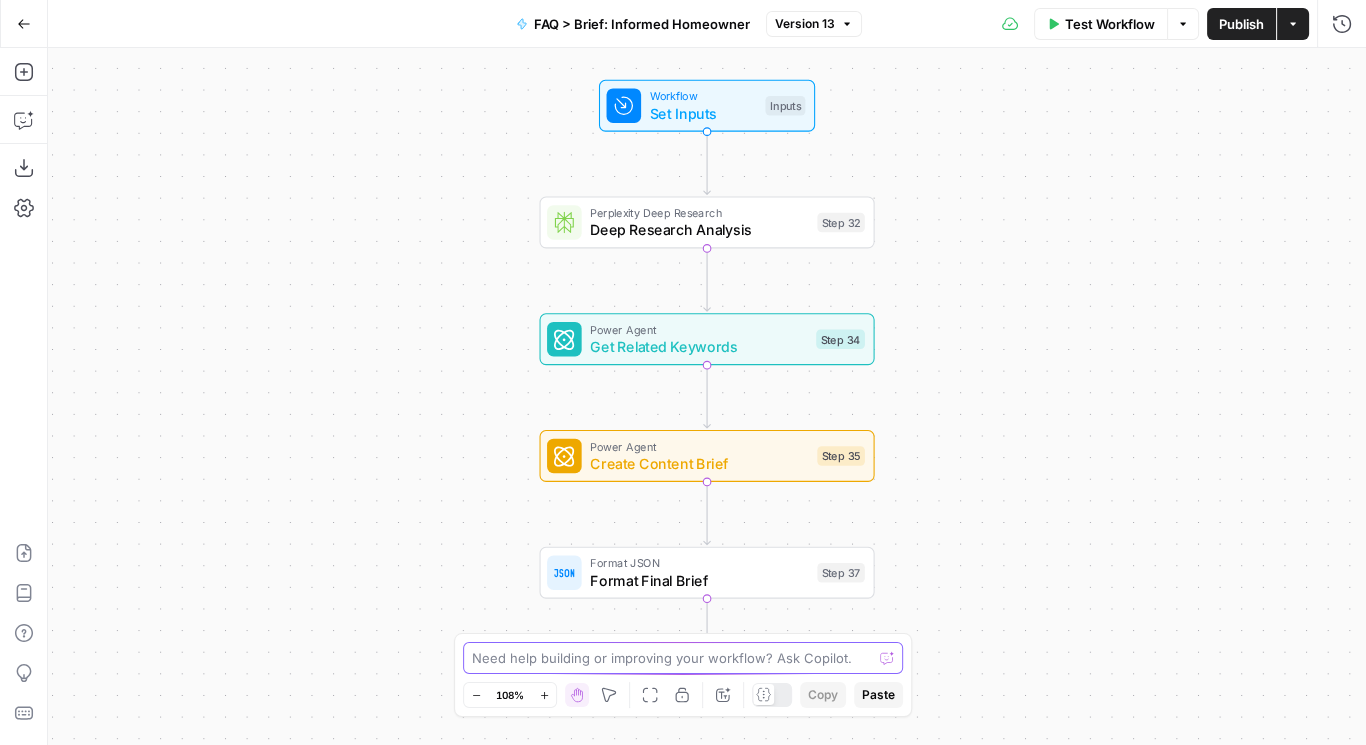 click at bounding box center (672, 658) 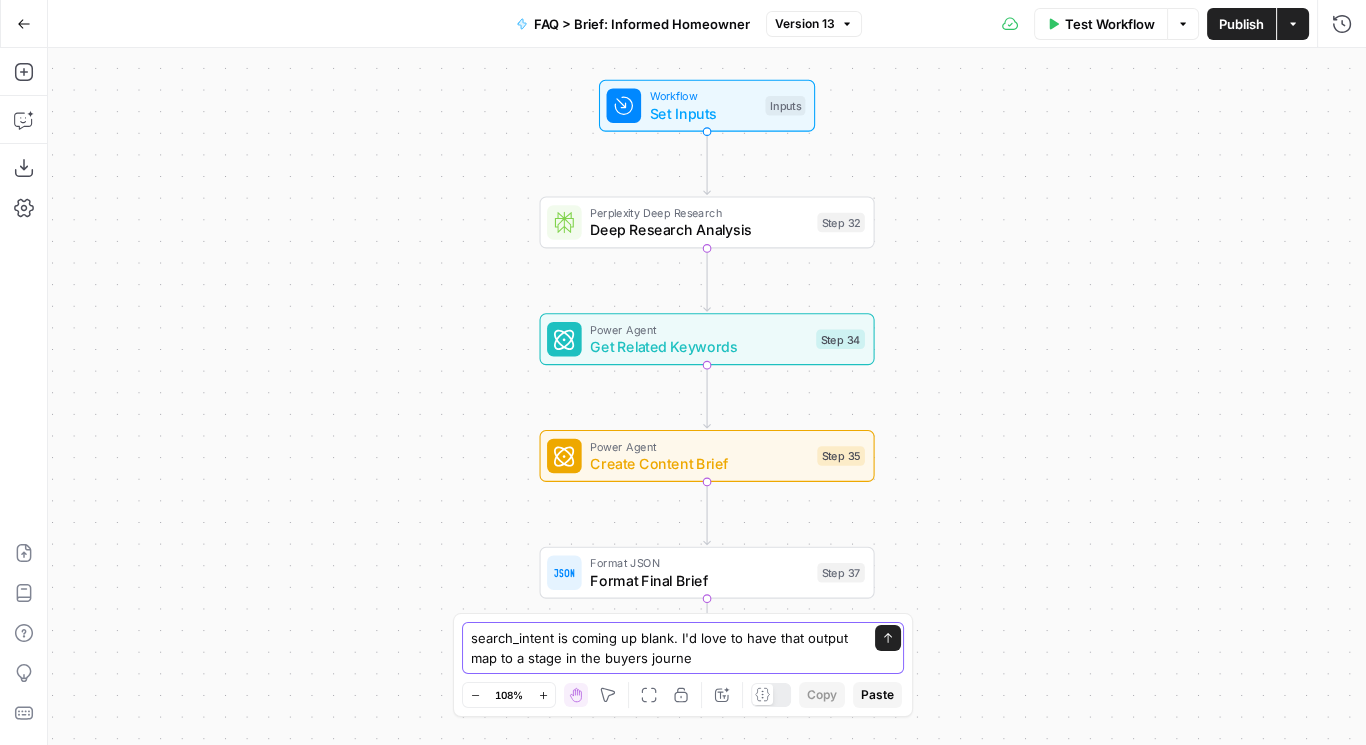 type on "search_intent is coming up blank. I'd love to have that output map to a stage in the buyers journey" 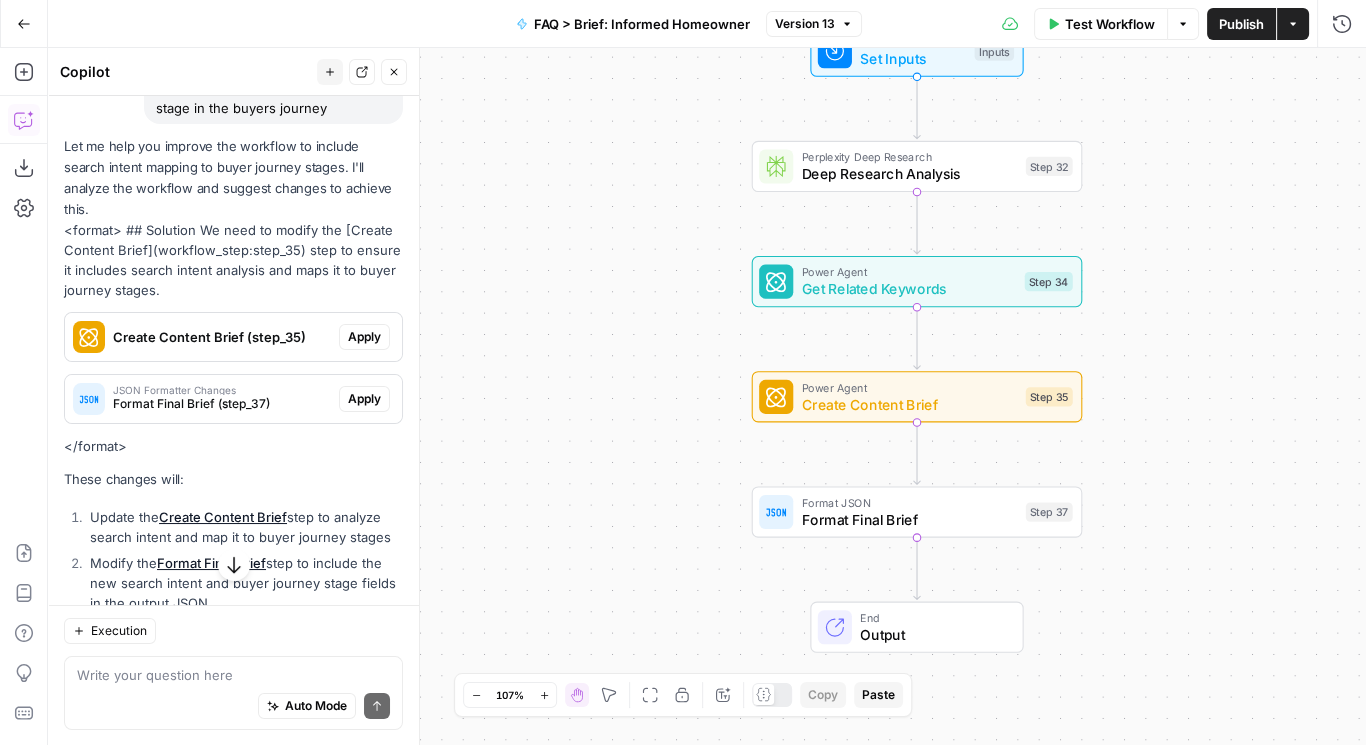 scroll, scrollTop: 171, scrollLeft: 0, axis: vertical 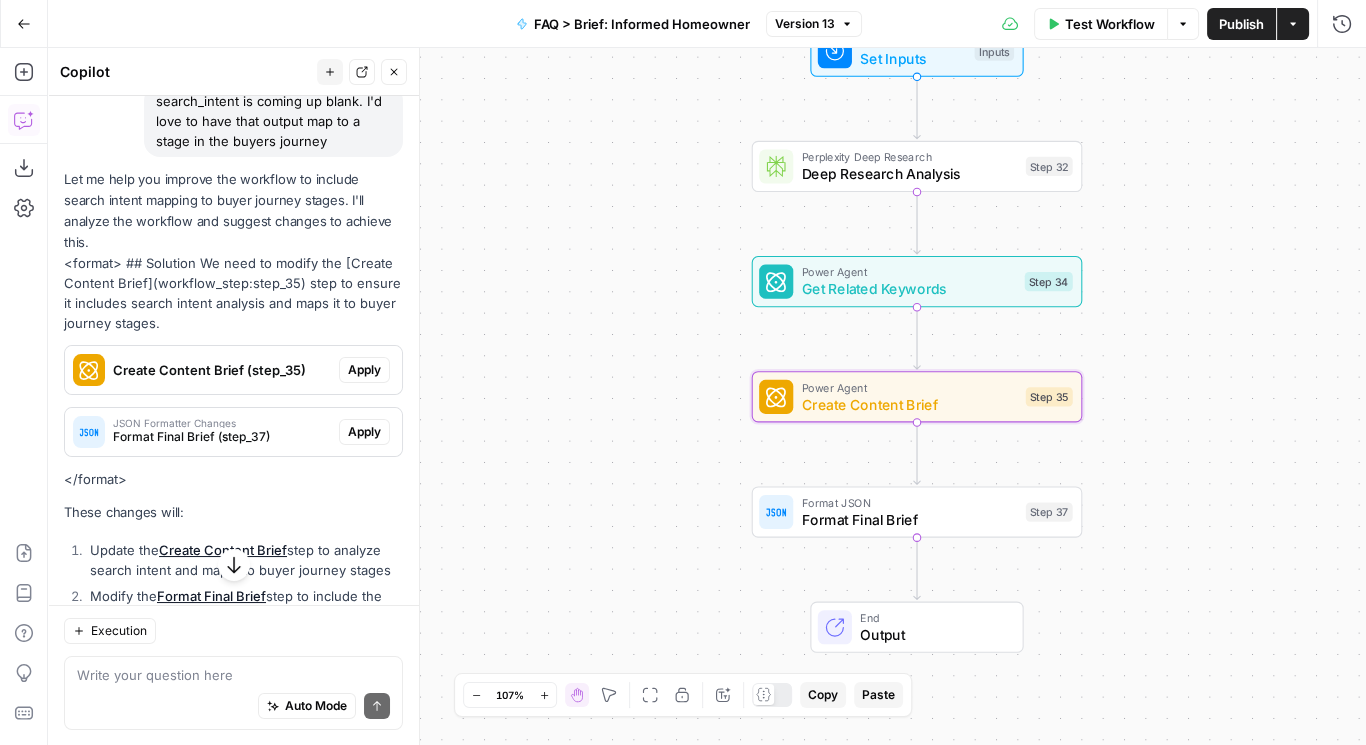 click on "Create Content Brief (step_35)" at bounding box center [222, 370] 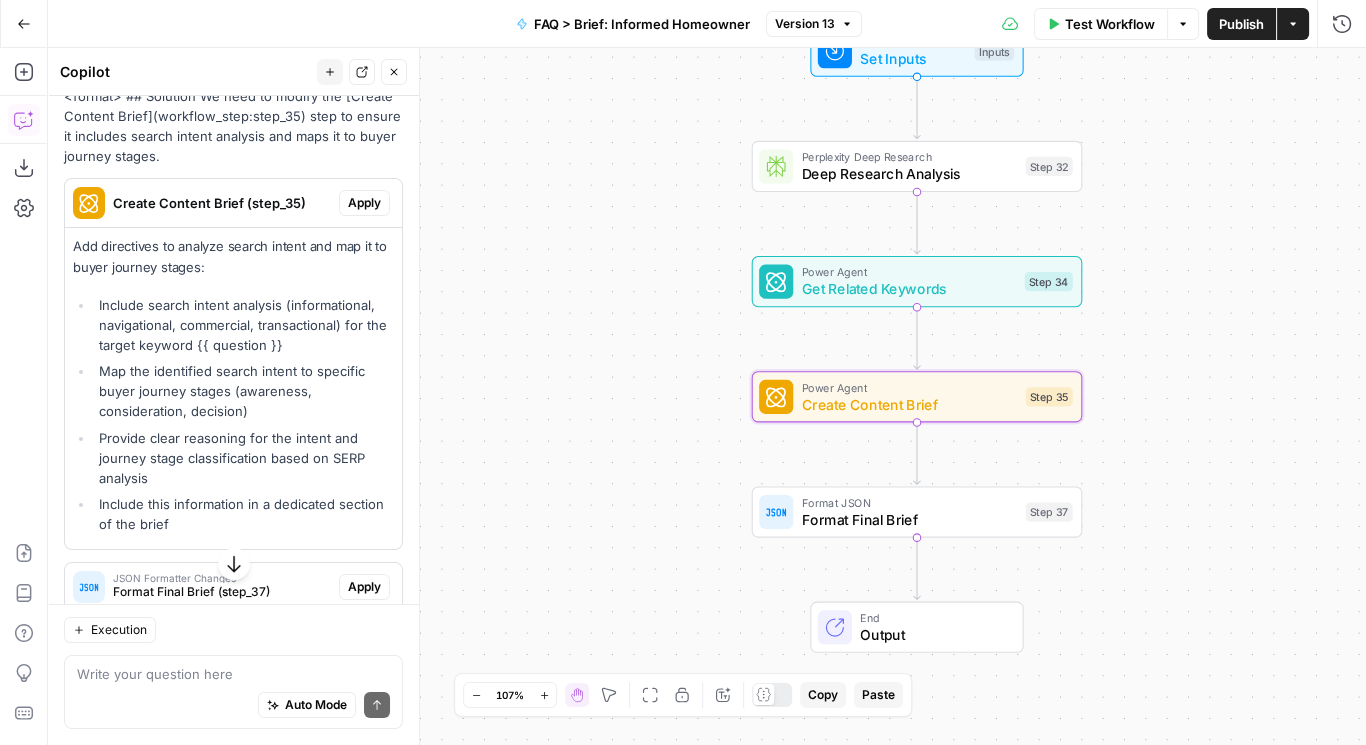 scroll, scrollTop: 339, scrollLeft: 0, axis: vertical 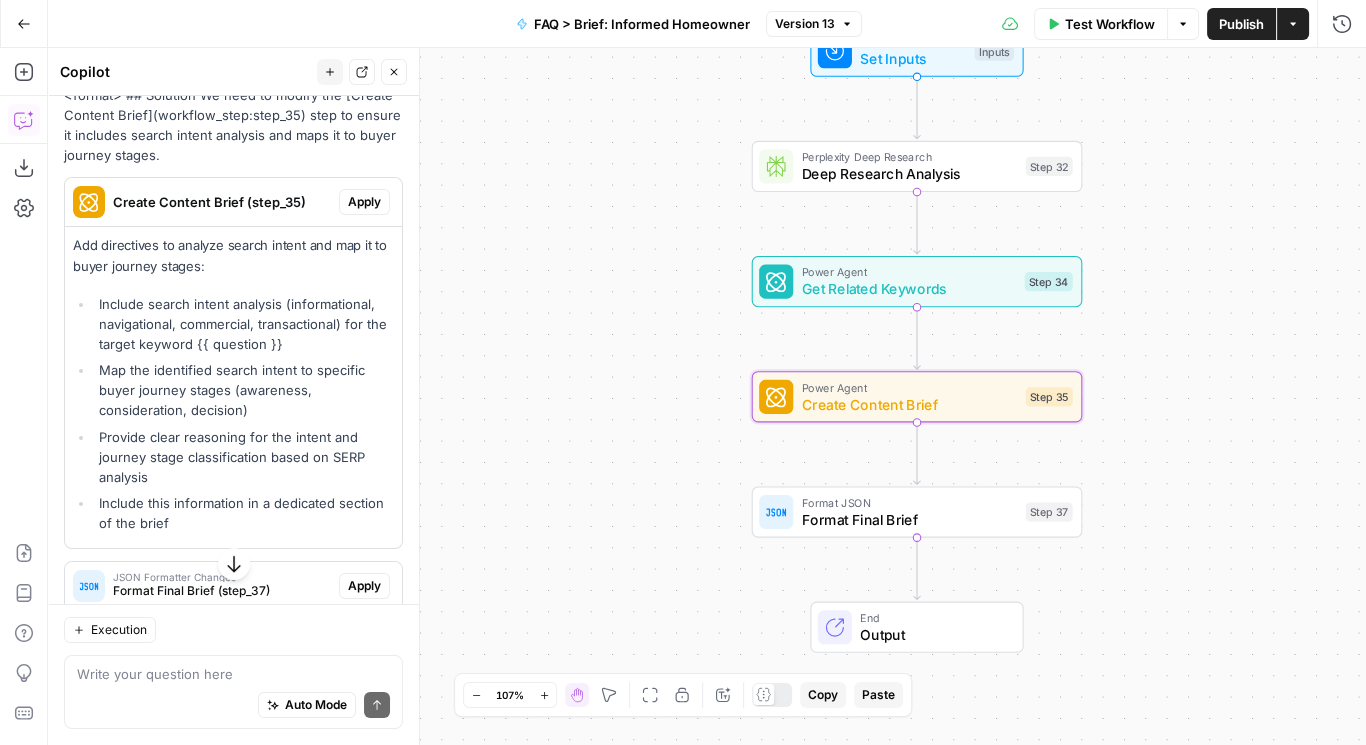 click on "Apply" at bounding box center [364, 202] 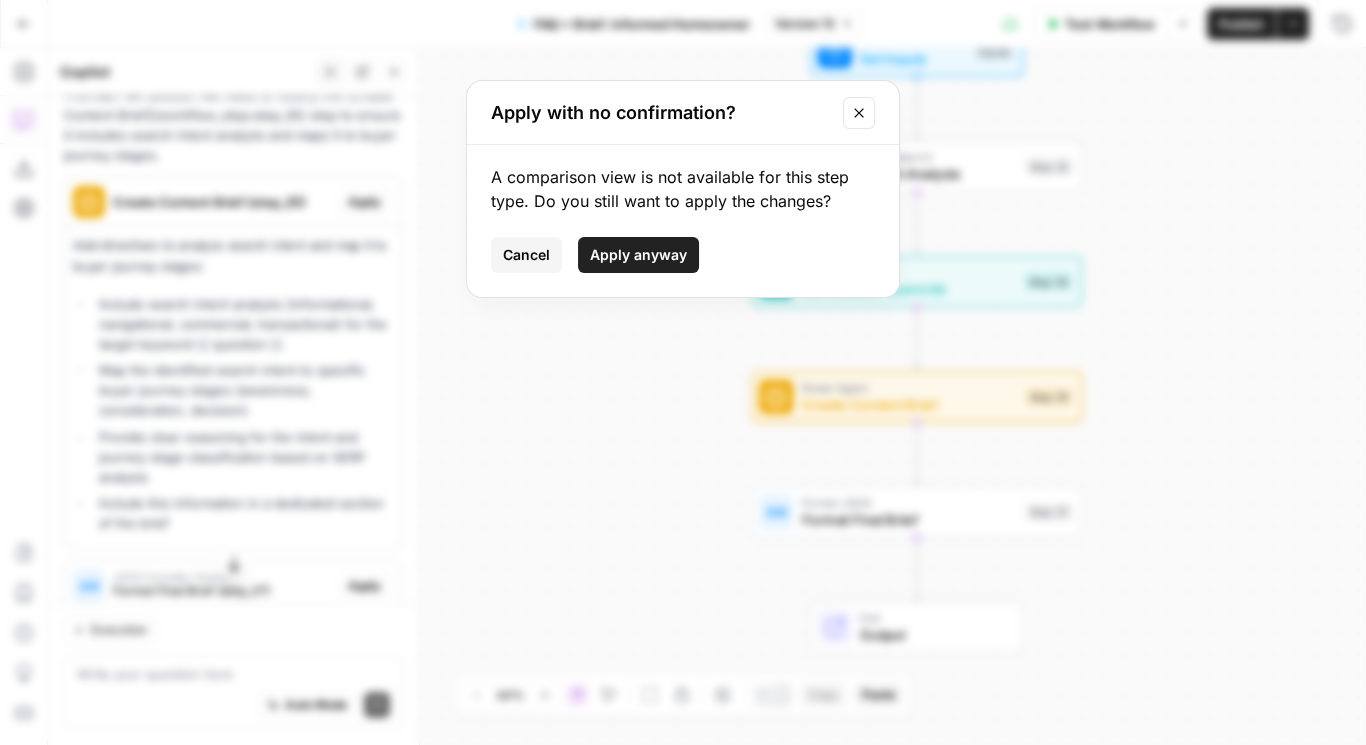 click on "Apply anyway" at bounding box center (638, 255) 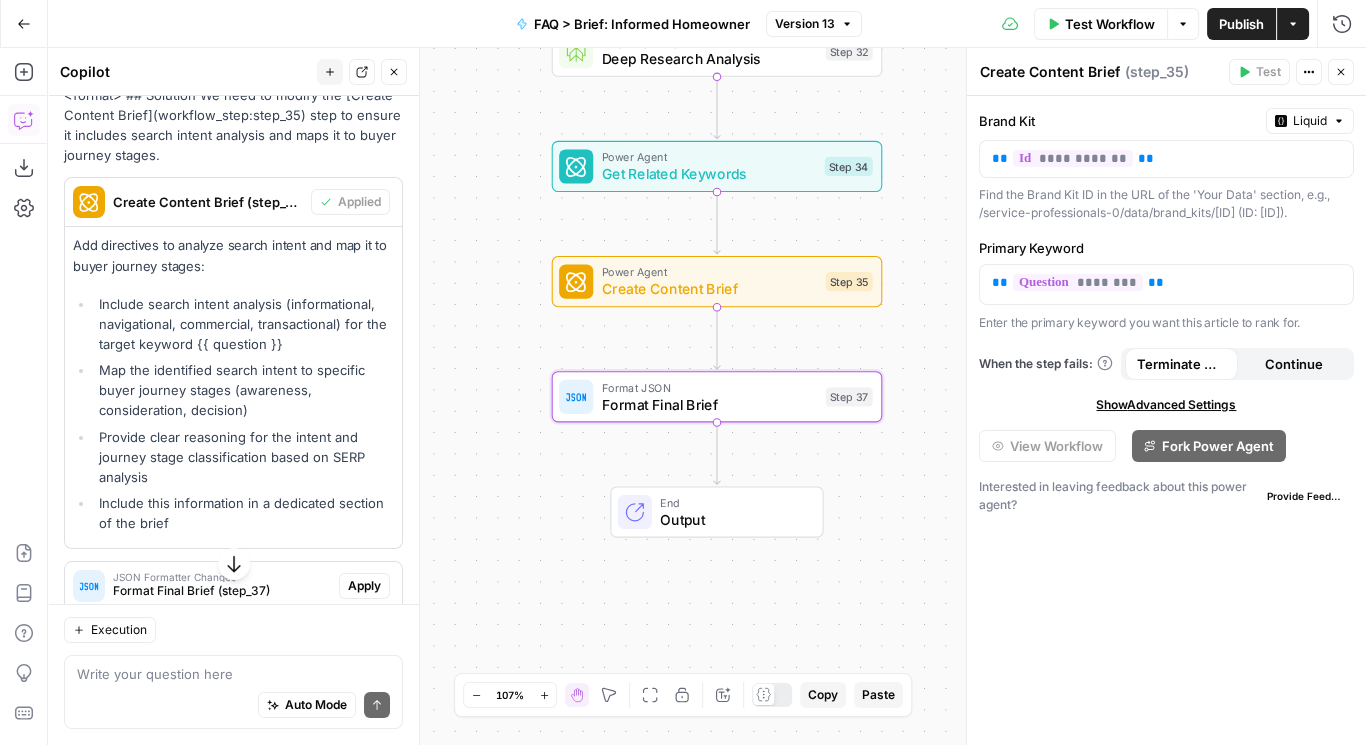 click on "JSON Formatter Changes Format Final Brief (step_37)" at bounding box center (202, 586) 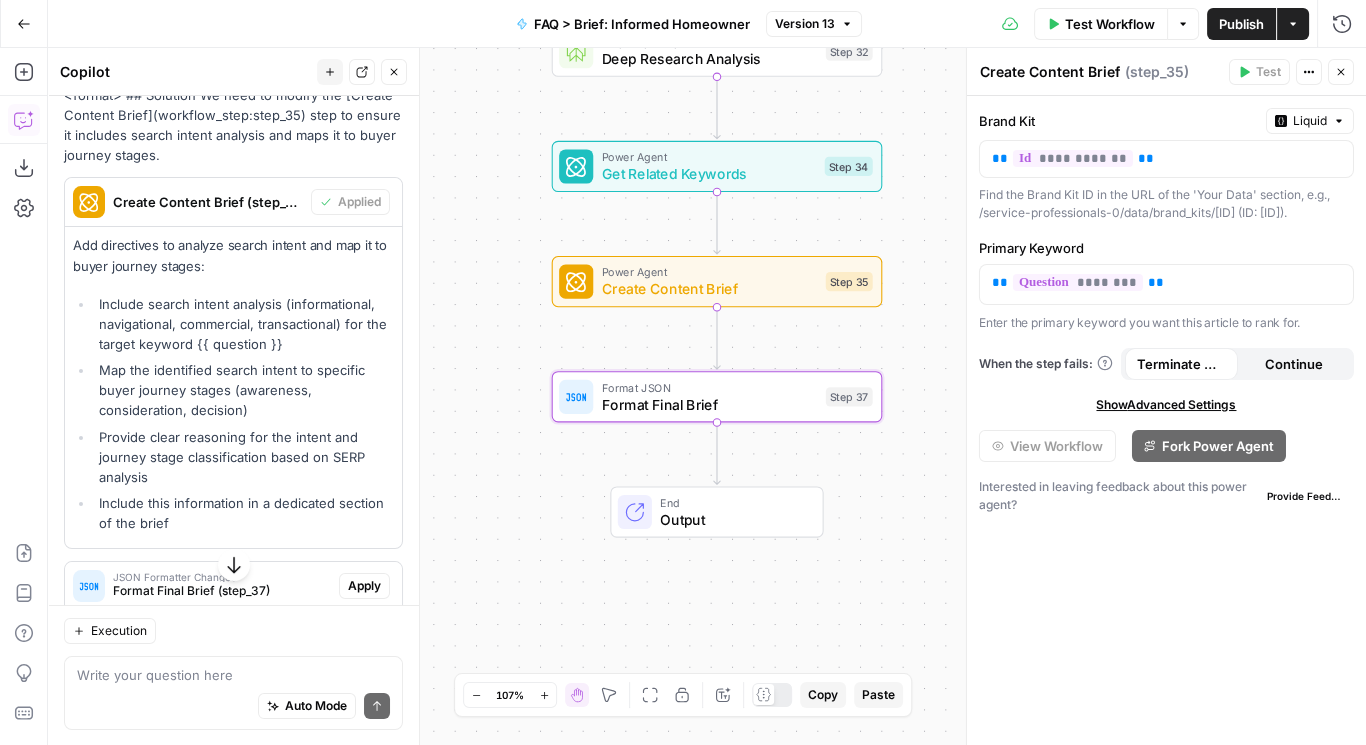 click on "Format Final Brief (step_37)" at bounding box center (222, 591) 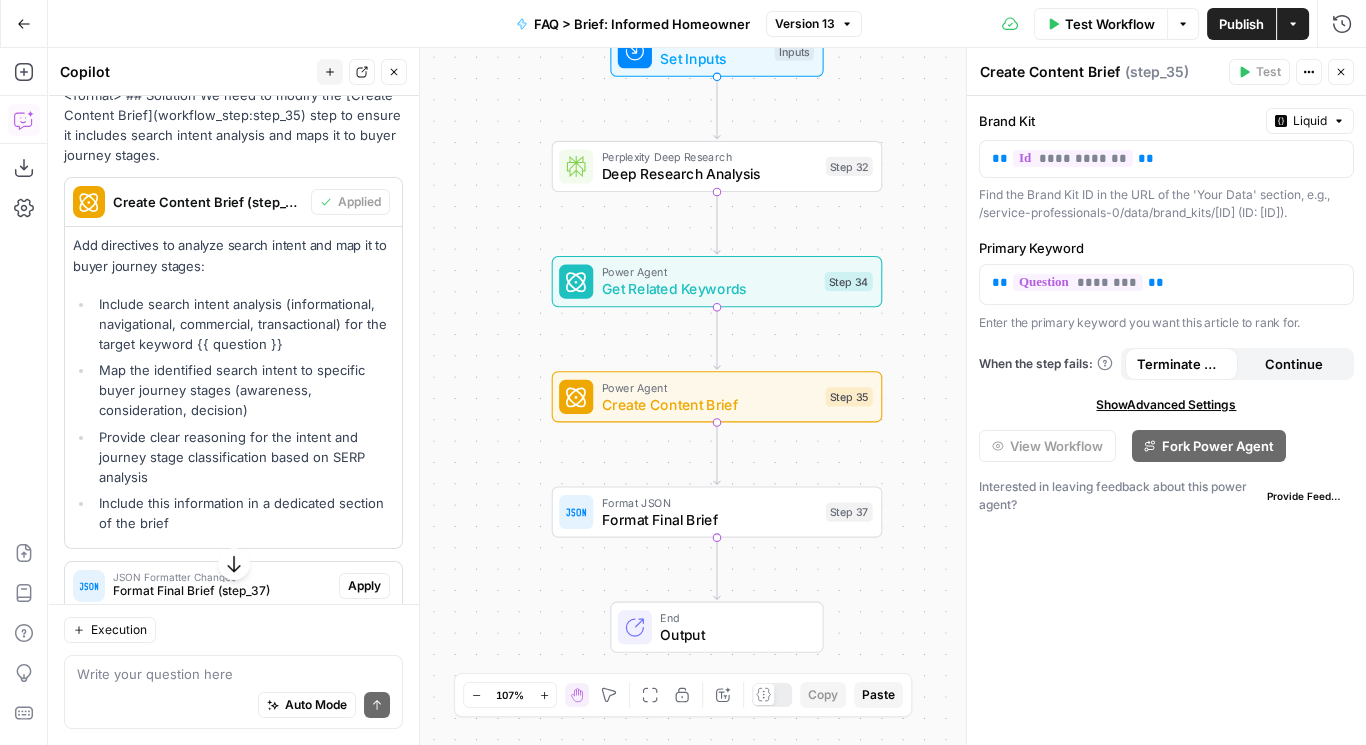click 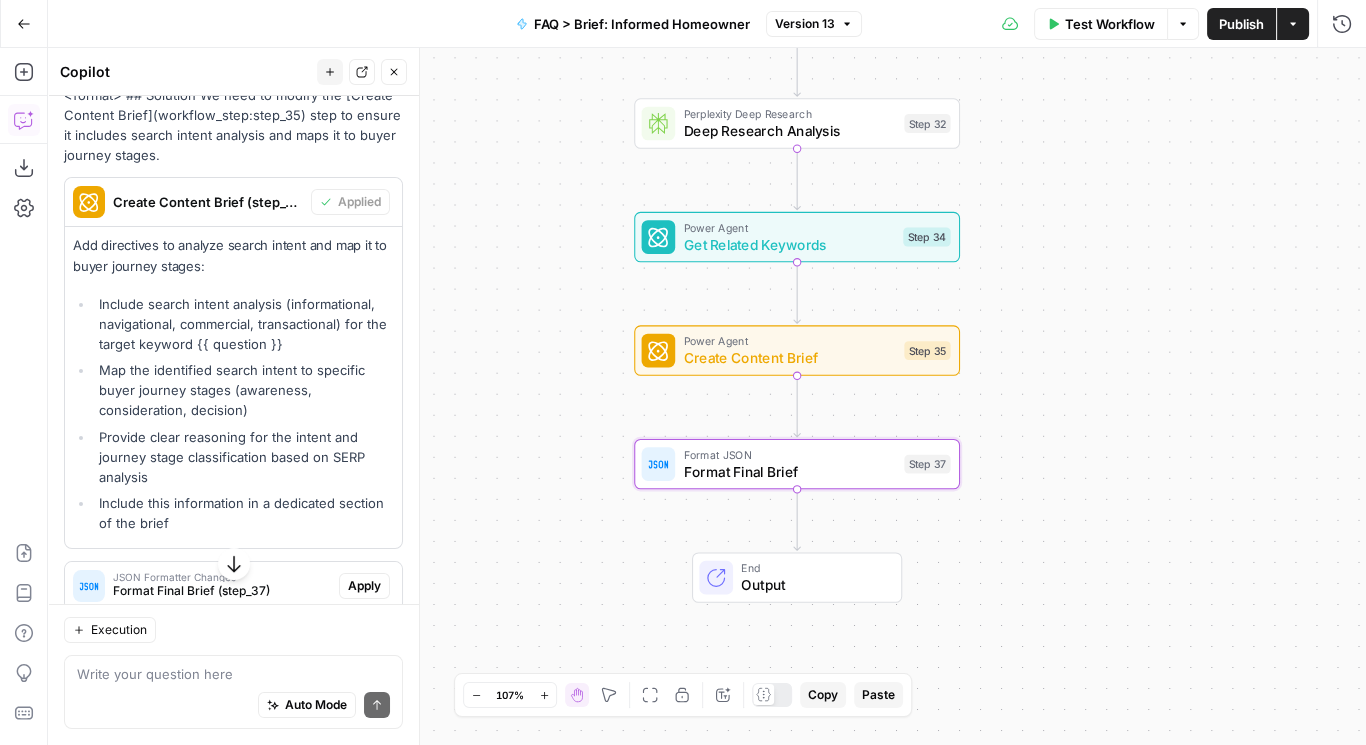 click on "Format Final Brief (step_37)" at bounding box center (222, 591) 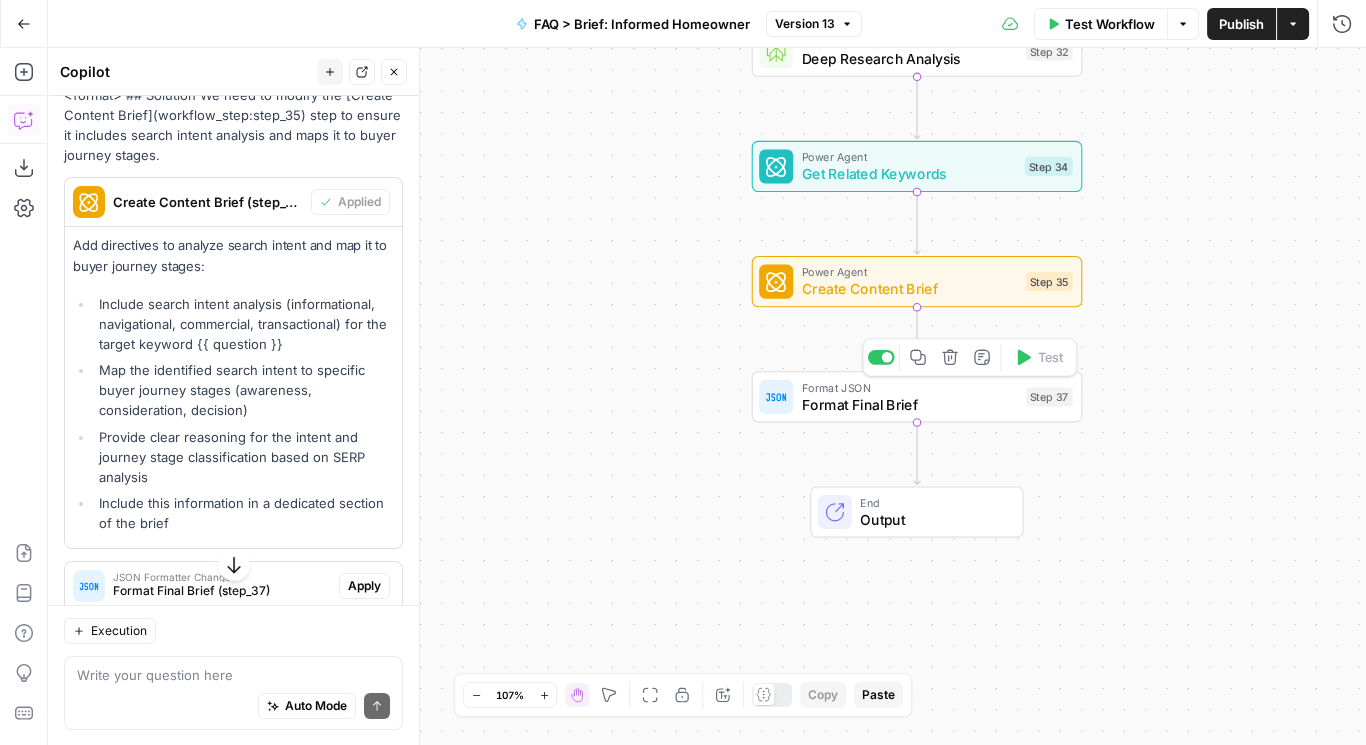 click on "Format Final Brief" at bounding box center (909, 404) 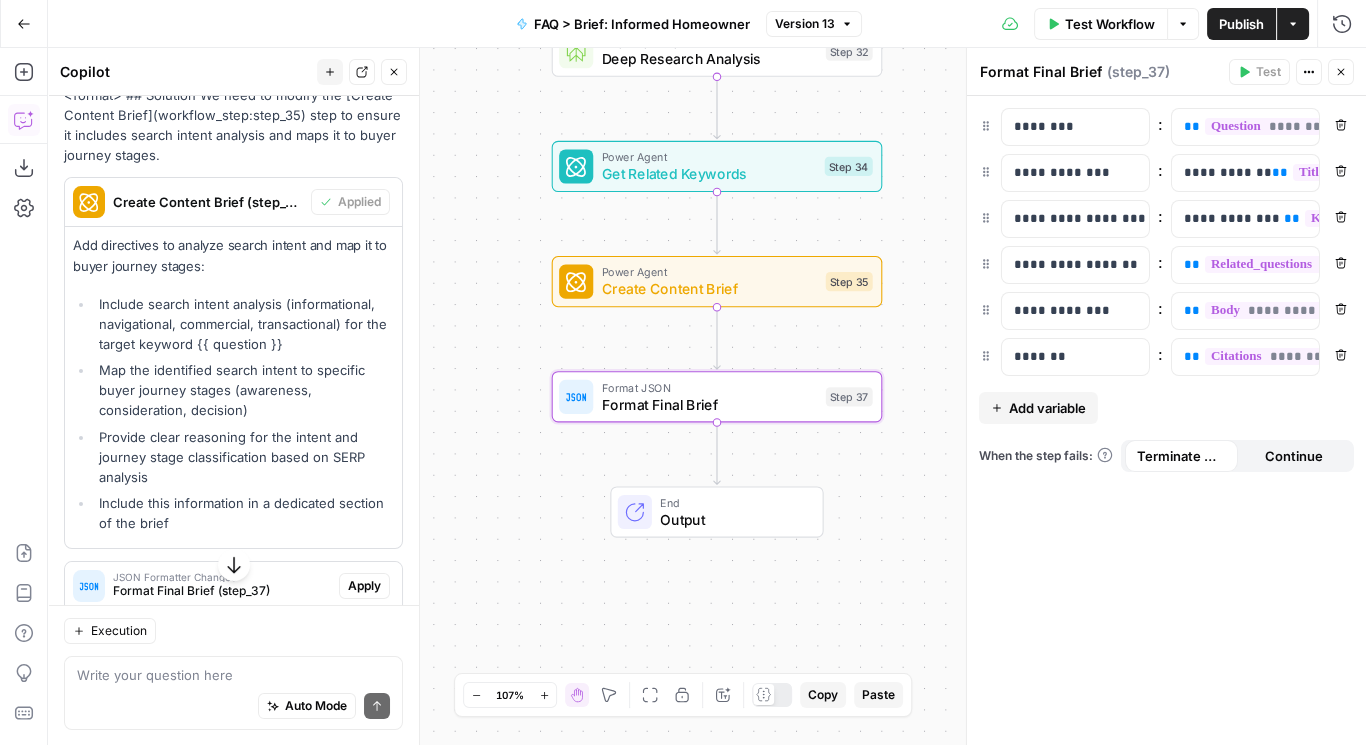 click on "Apply" at bounding box center (364, 586) 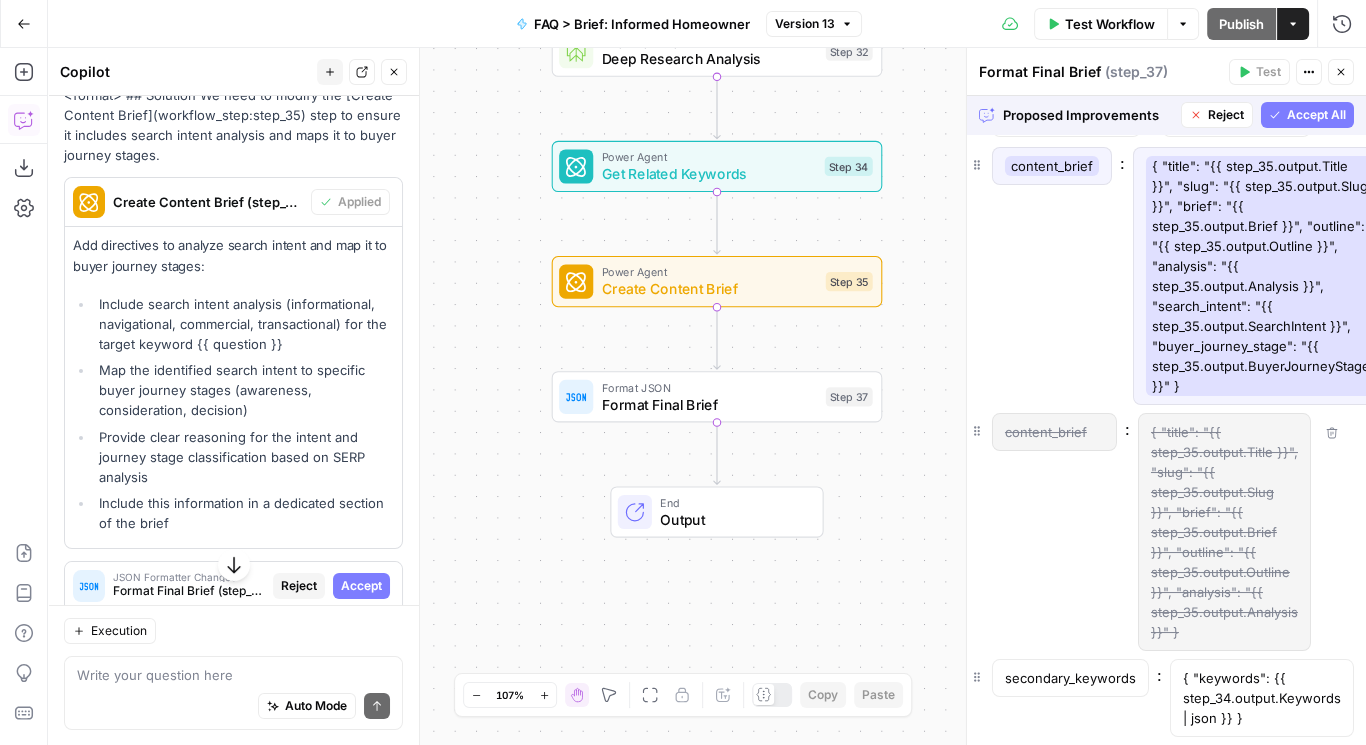 scroll, scrollTop: 0, scrollLeft: 9, axis: horizontal 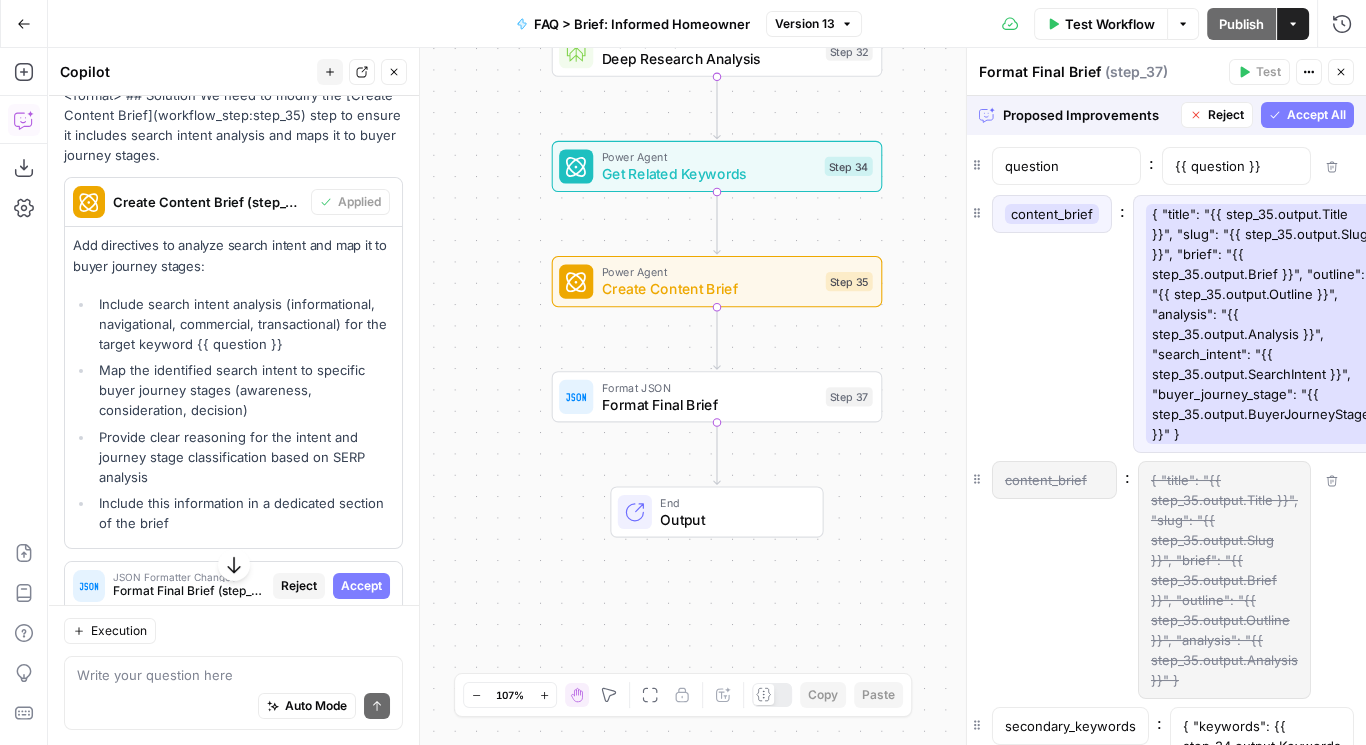 click on "Reject" at bounding box center [1226, 115] 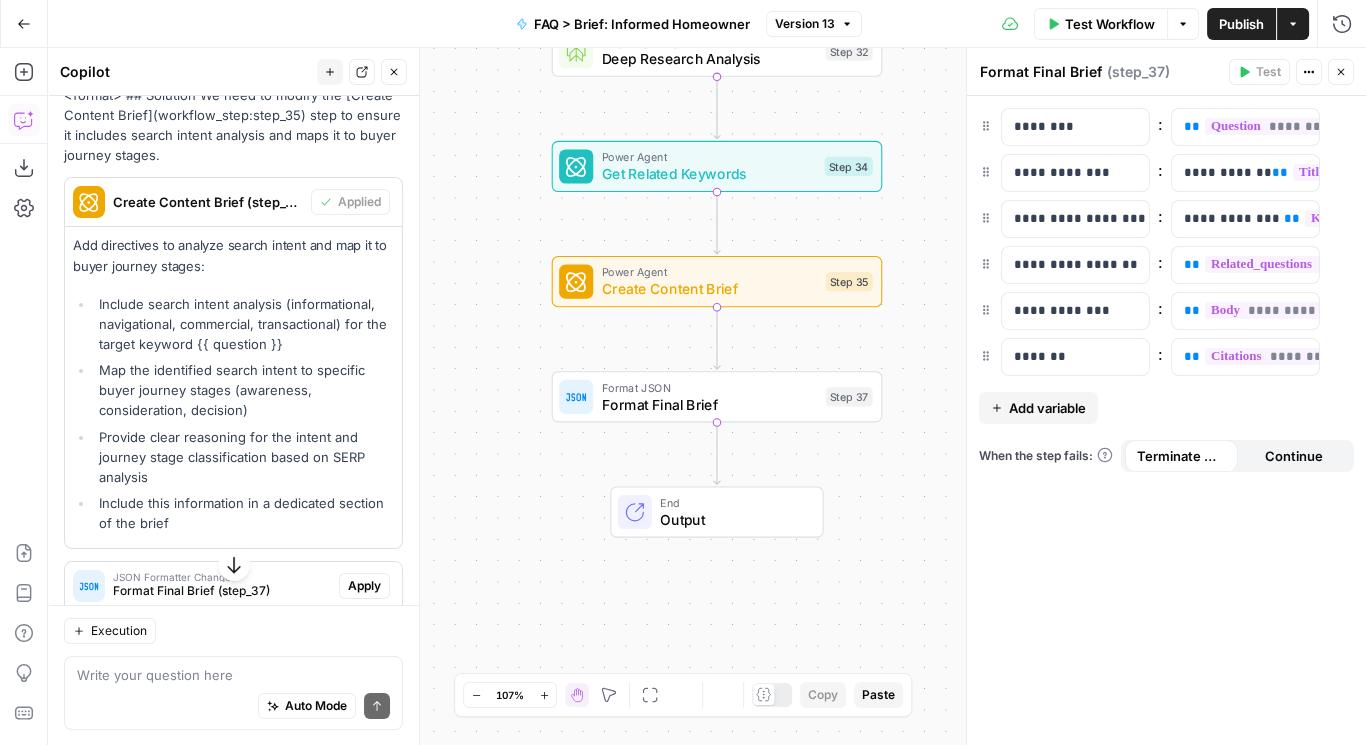 scroll, scrollTop: 0, scrollLeft: 0, axis: both 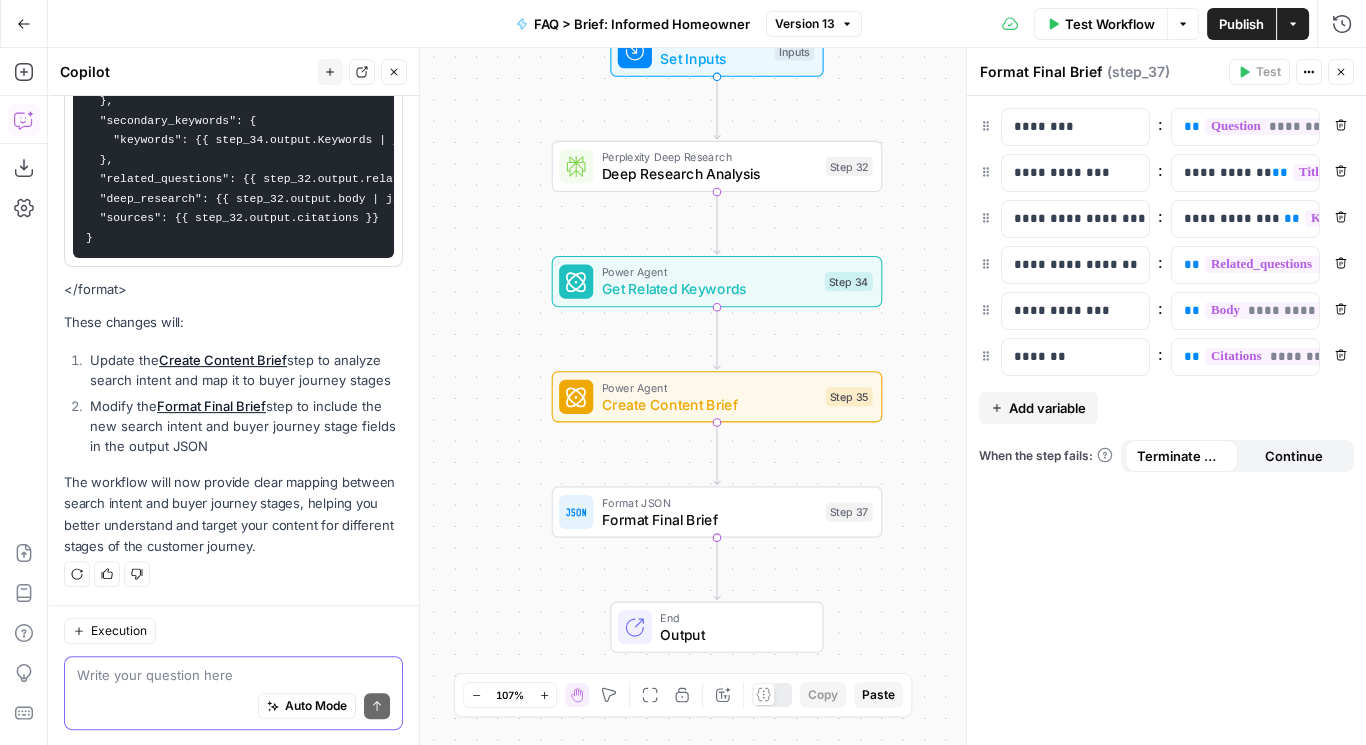 click at bounding box center (233, 675) 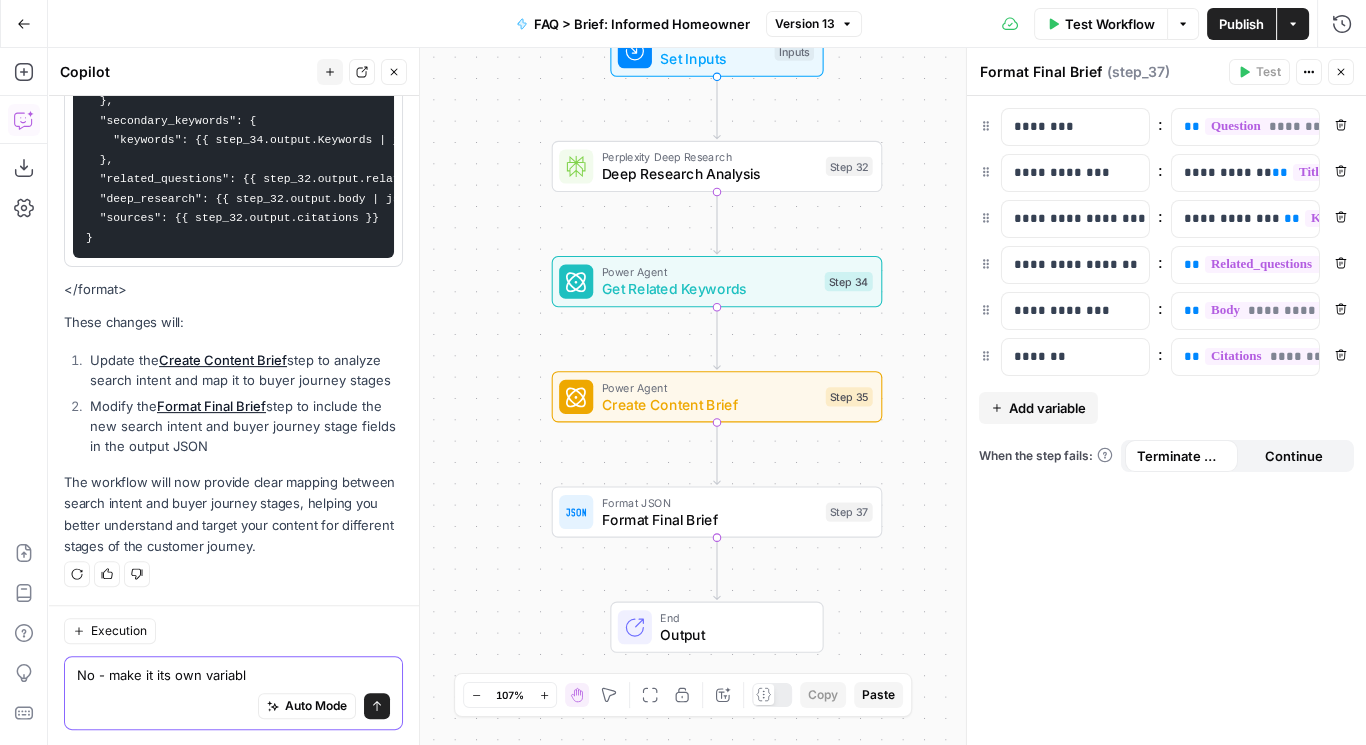 type on "No - make it its own variable" 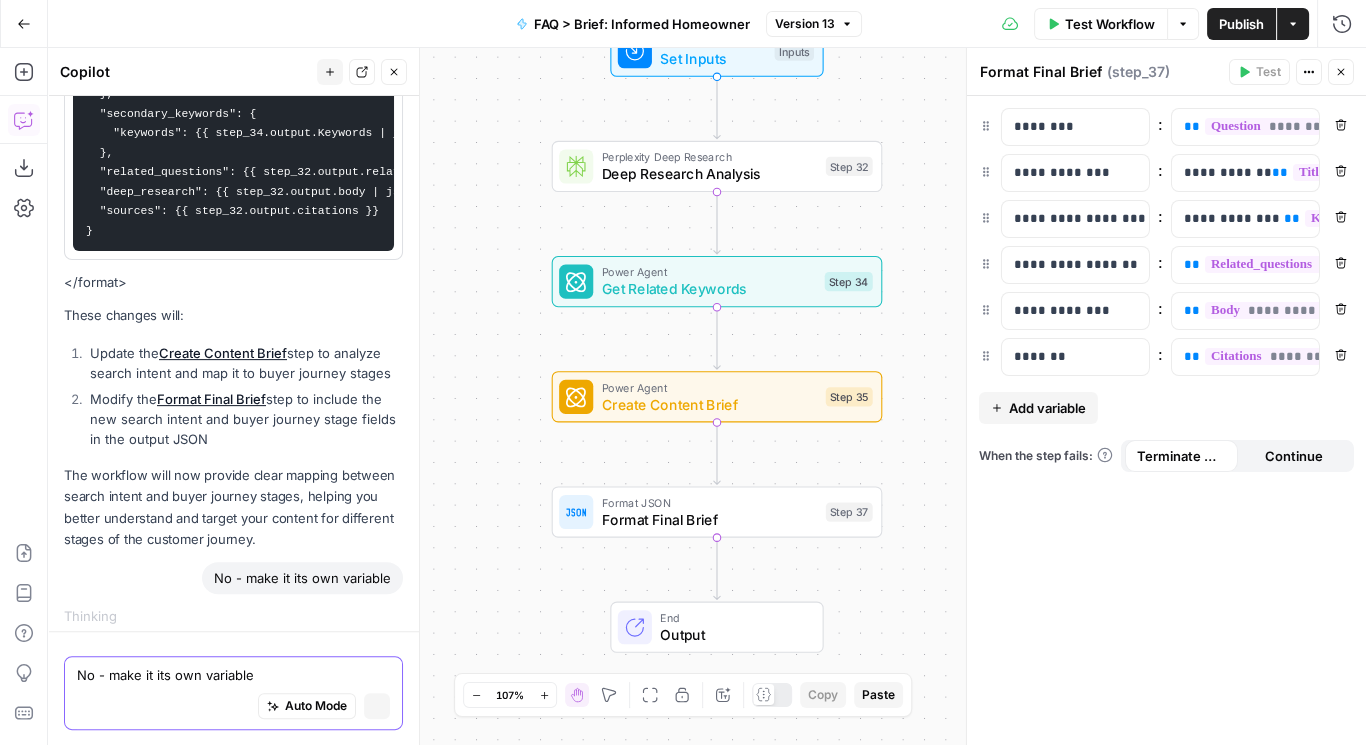 type 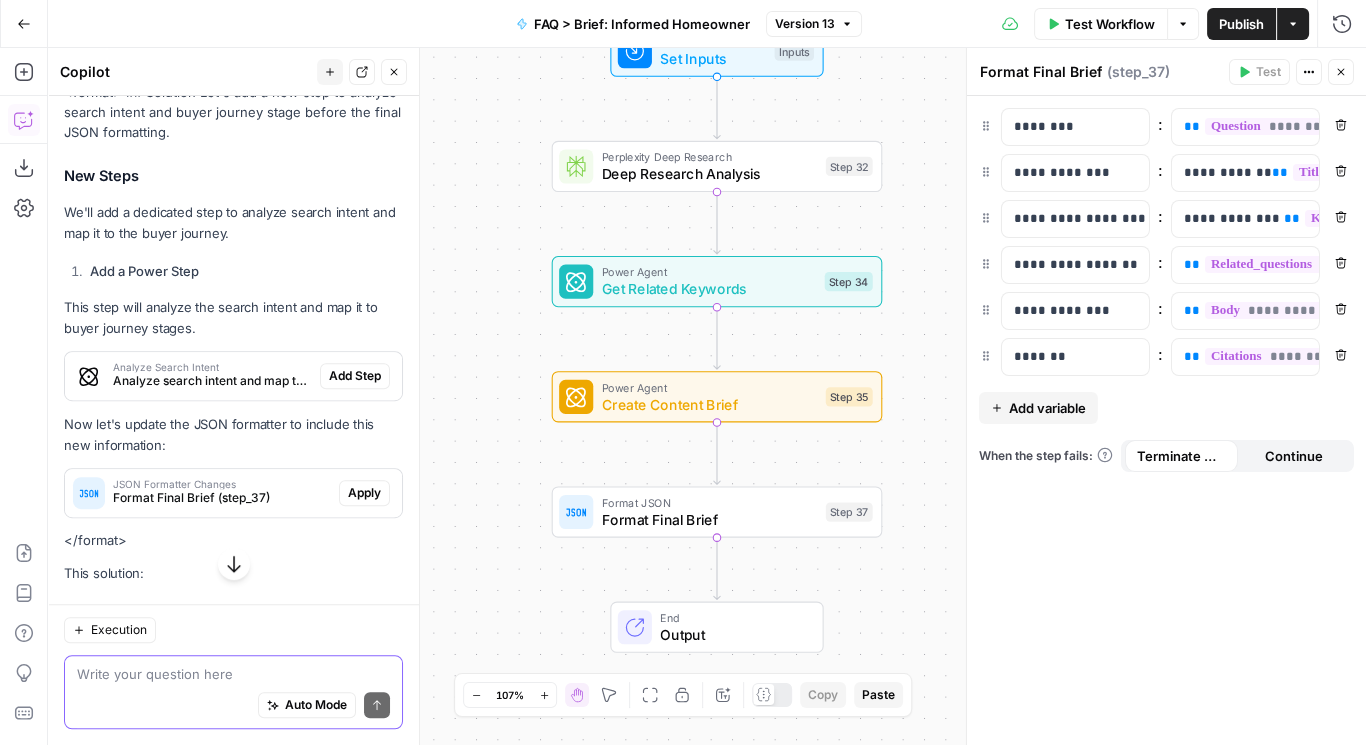 scroll, scrollTop: 1644, scrollLeft: 0, axis: vertical 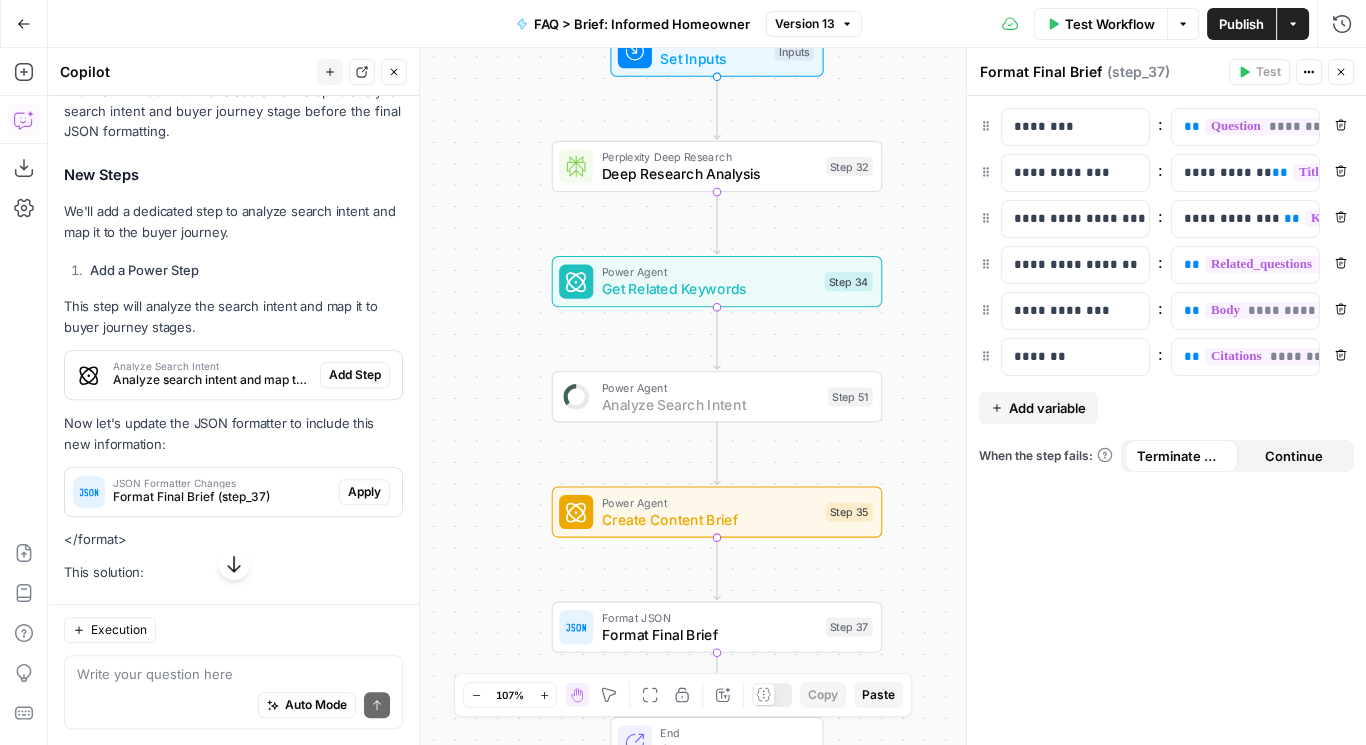 click on "Add Step" at bounding box center (355, 375) 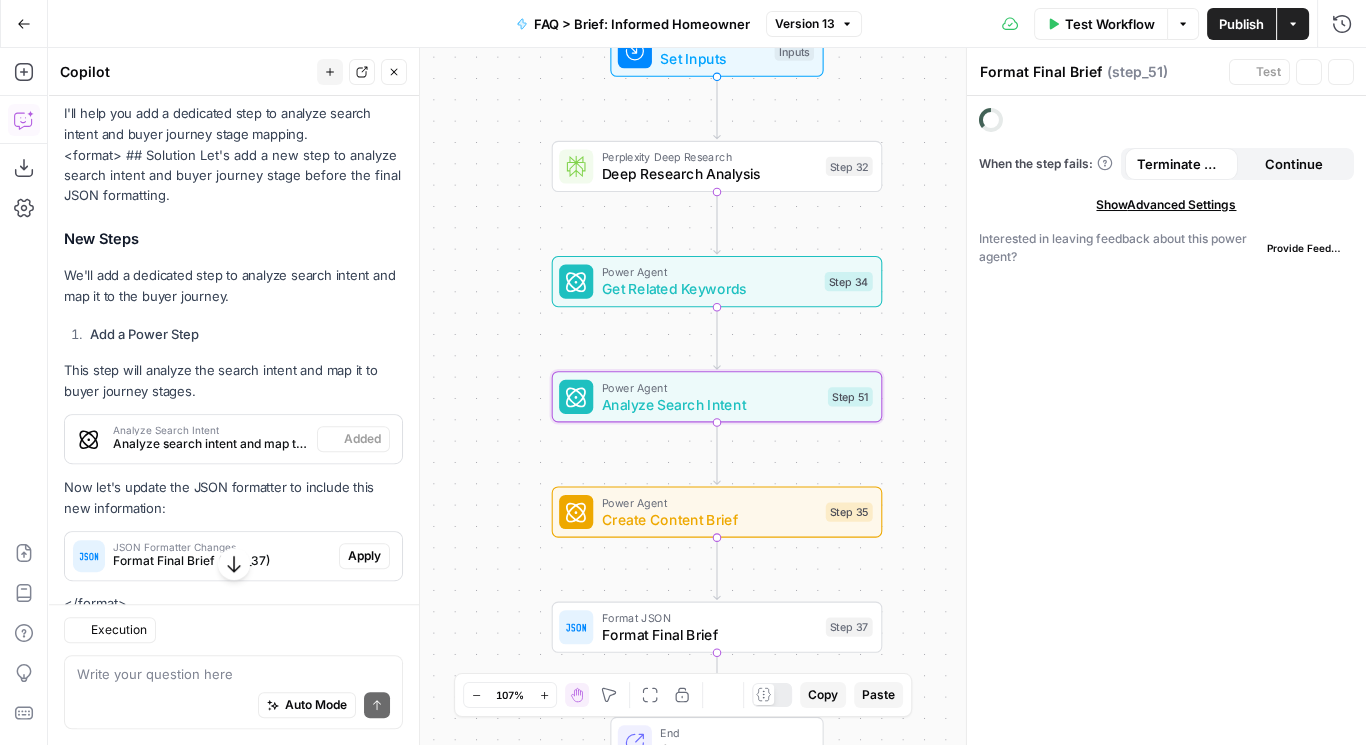 type on "Analyze Search Intent" 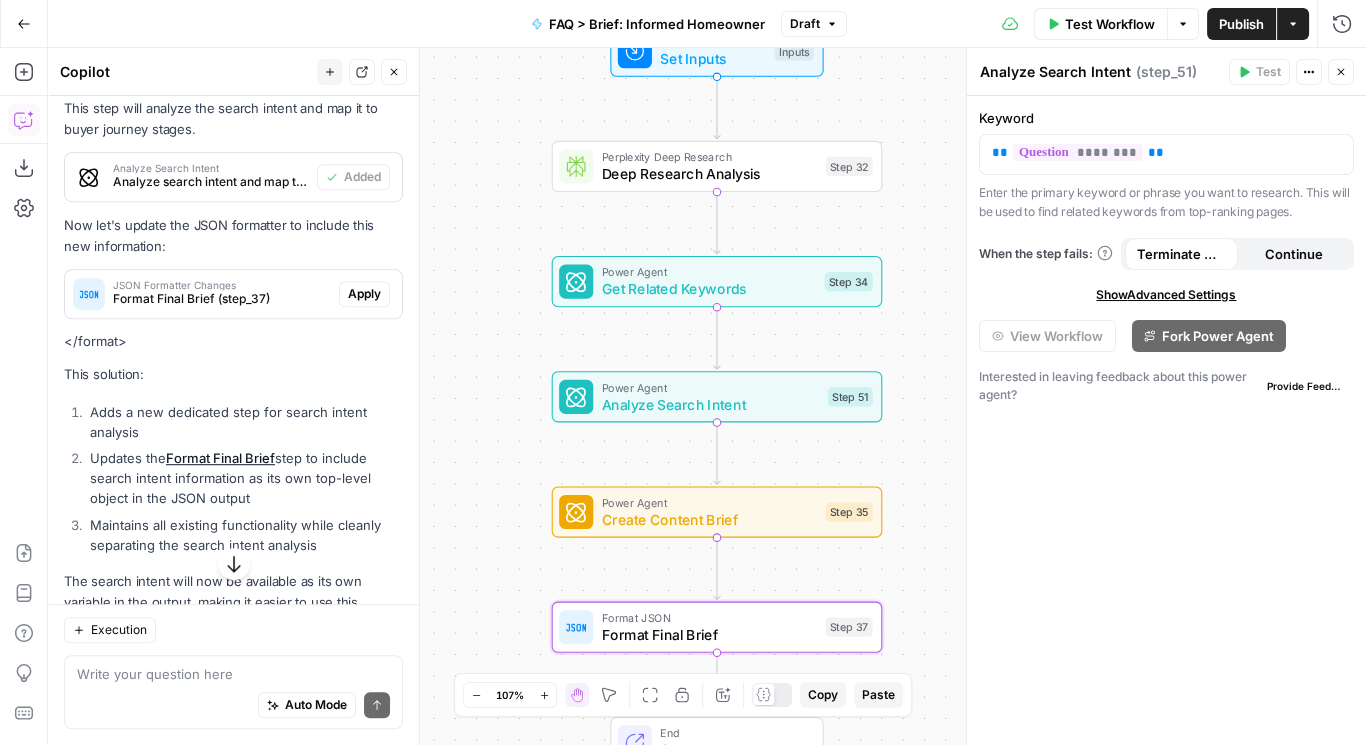 scroll, scrollTop: 1907, scrollLeft: 0, axis: vertical 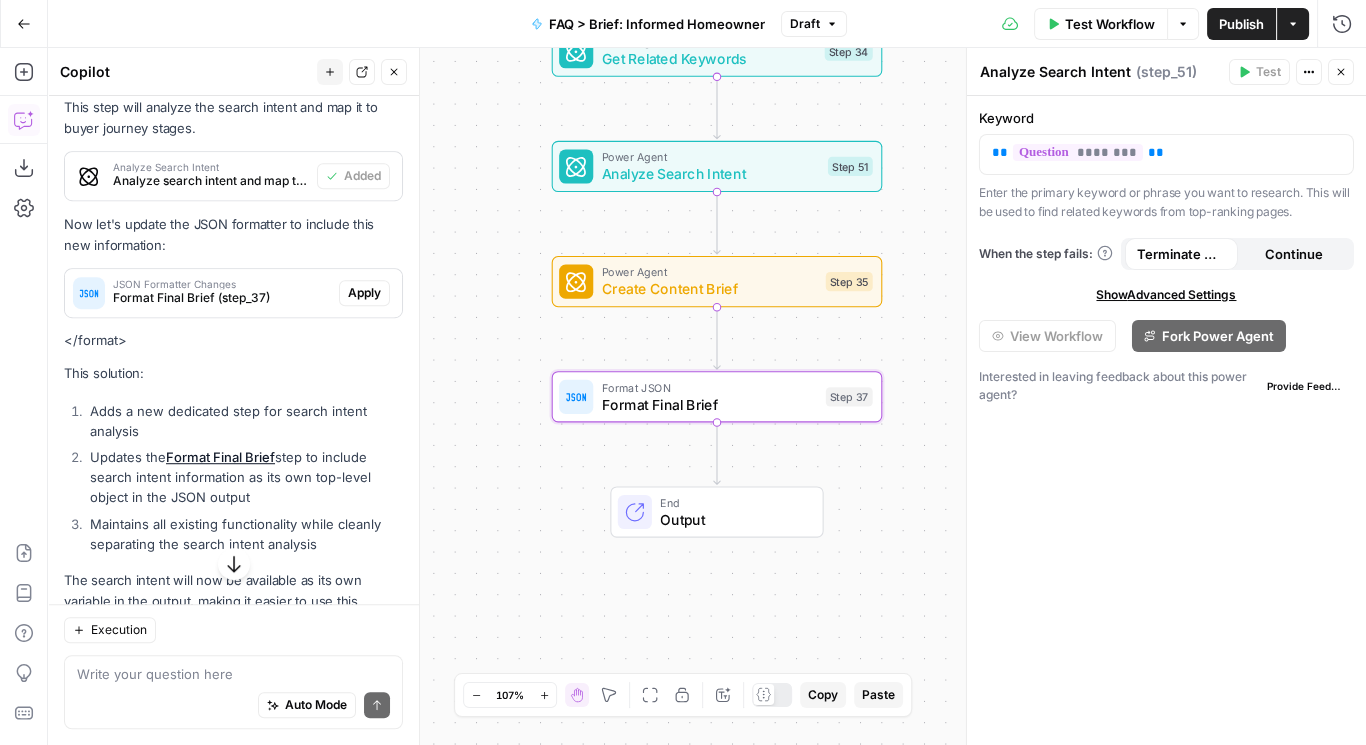click on "Apply" at bounding box center [364, 293] 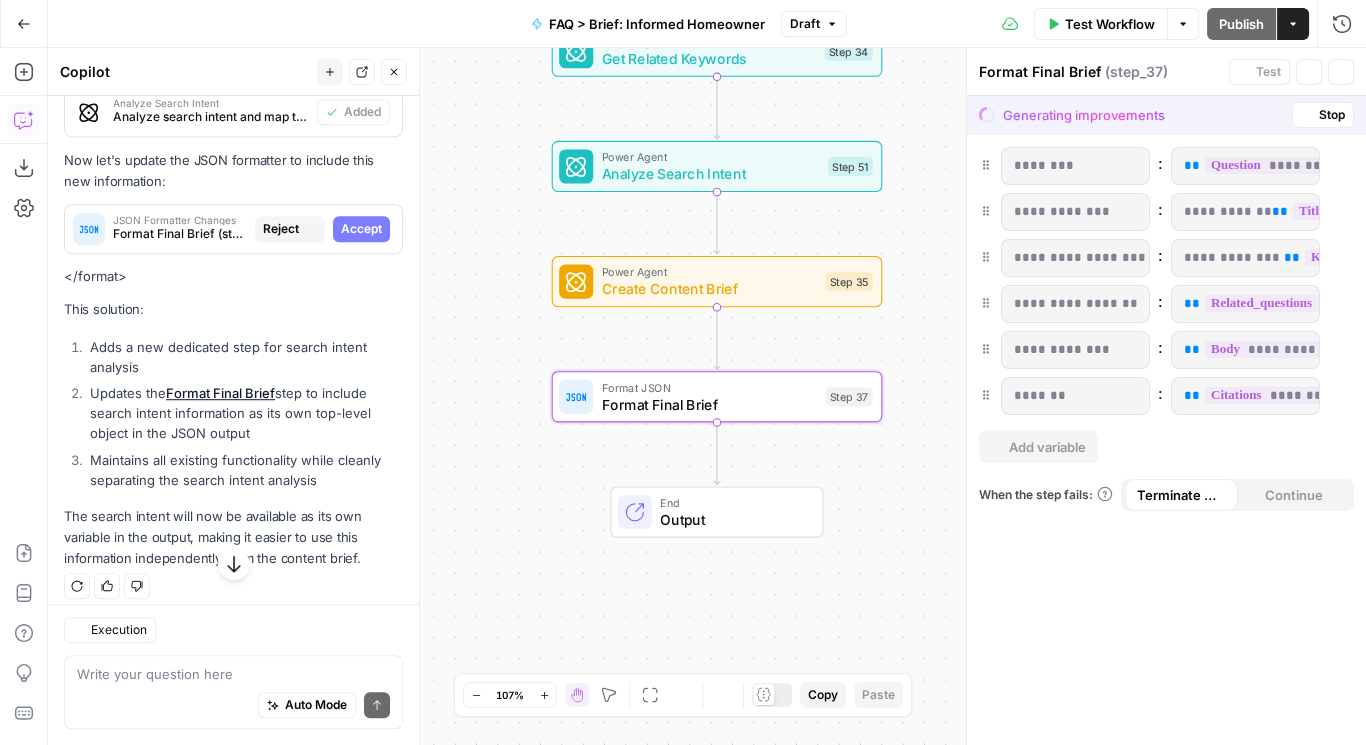 scroll, scrollTop: 1843, scrollLeft: 0, axis: vertical 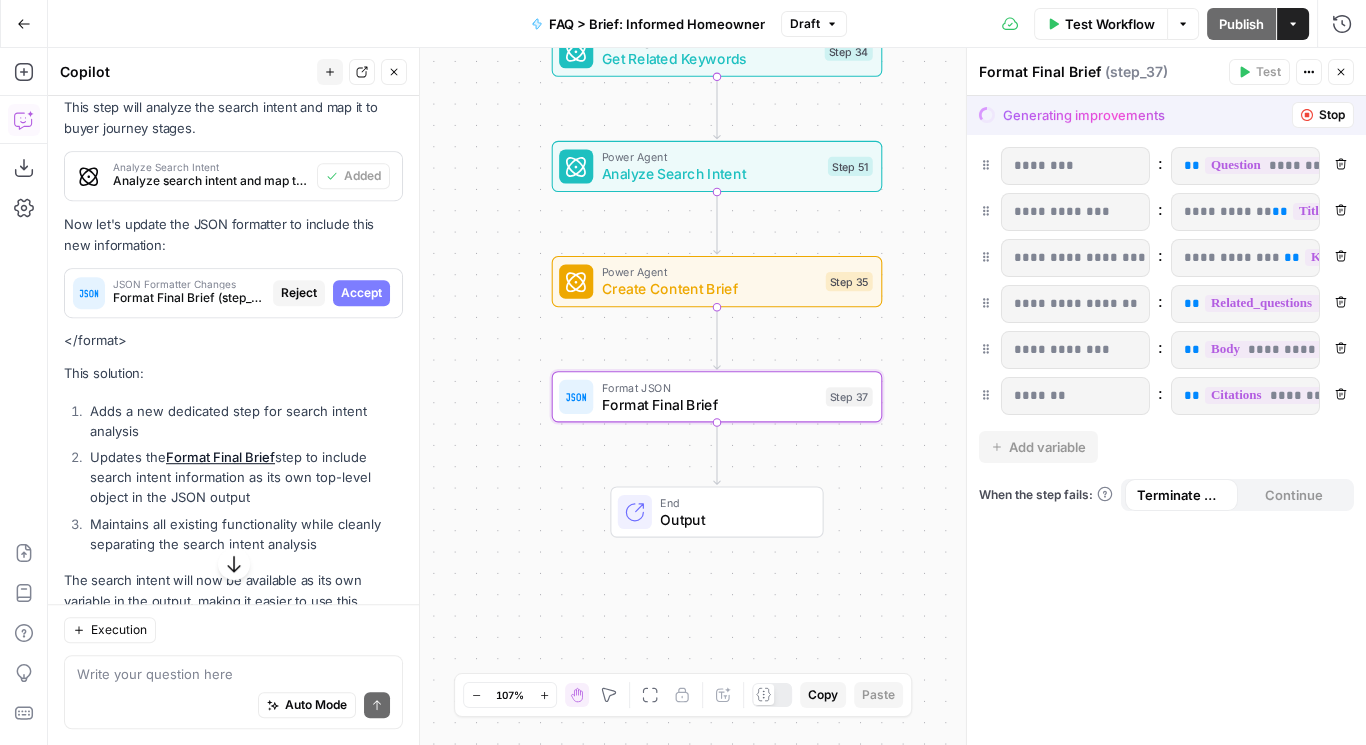 click on "Accept" at bounding box center [361, 293] 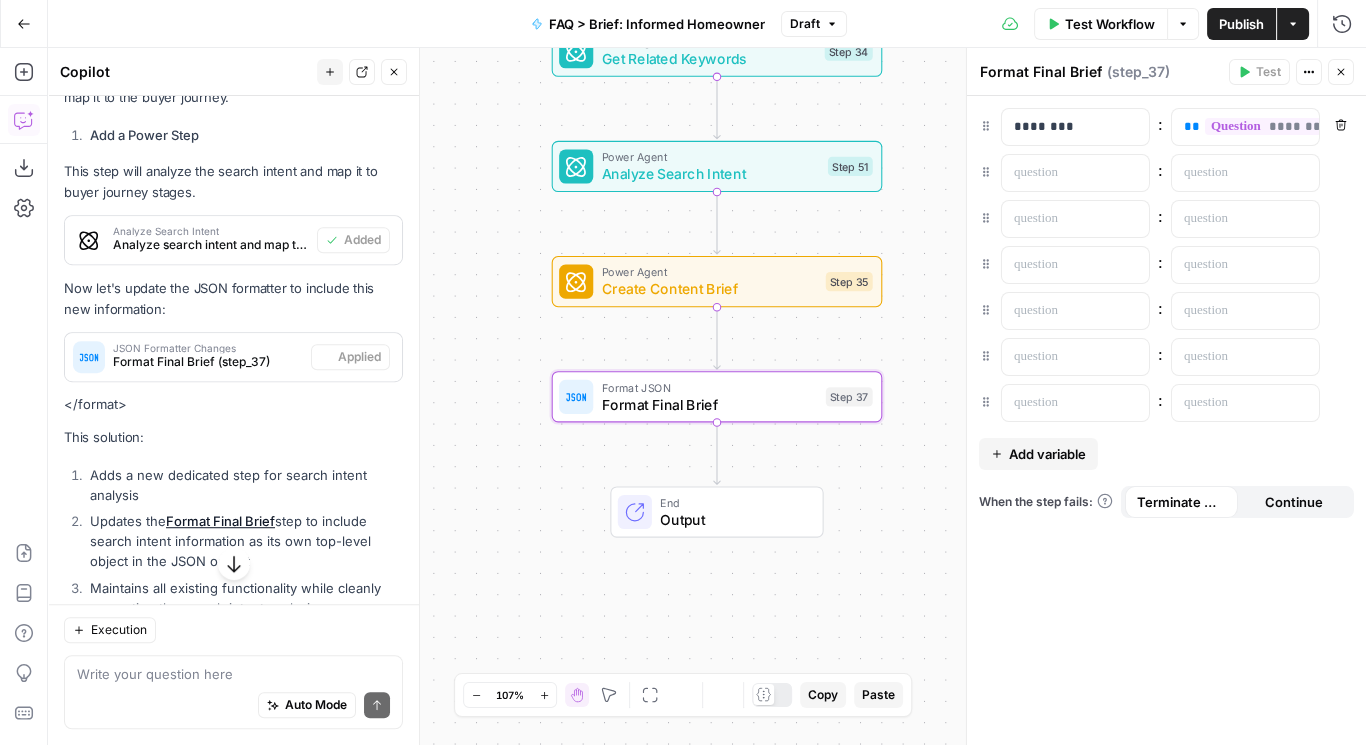 scroll, scrollTop: 1907, scrollLeft: 0, axis: vertical 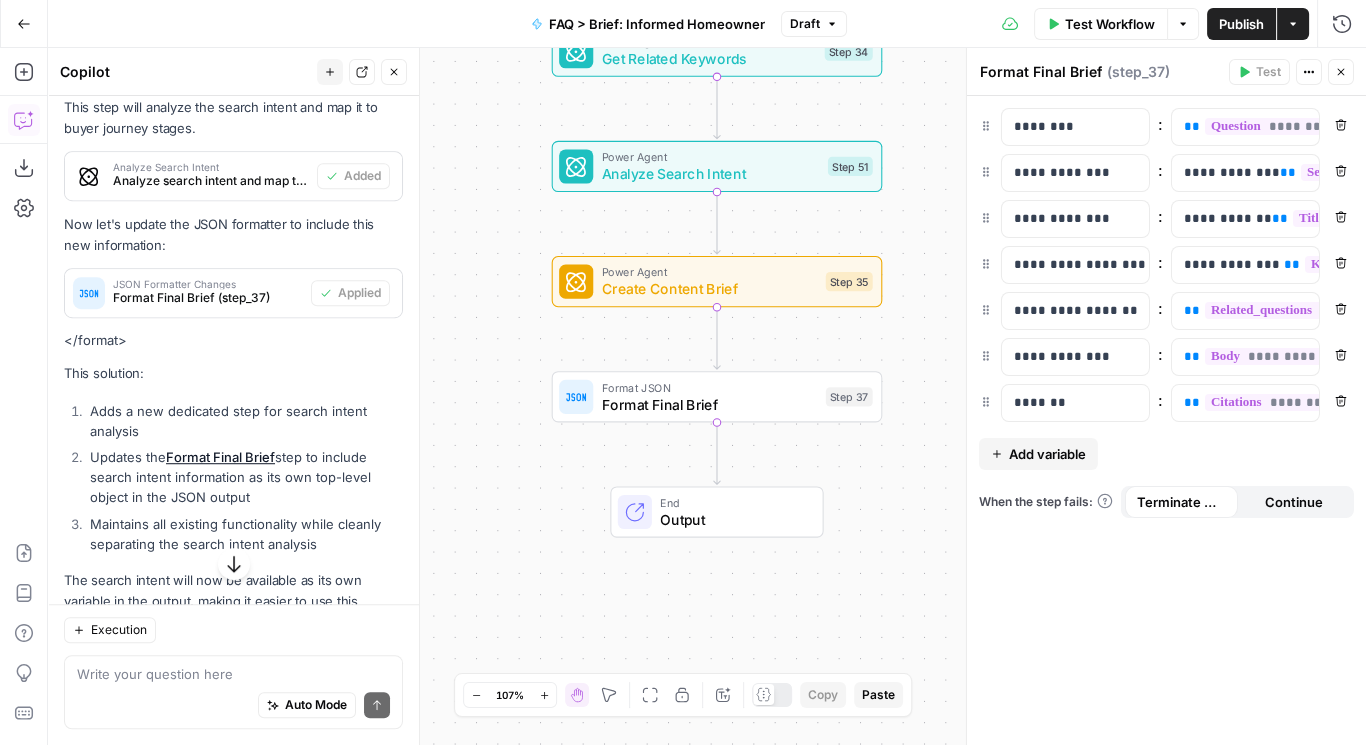 click on "Publish" at bounding box center [1241, 24] 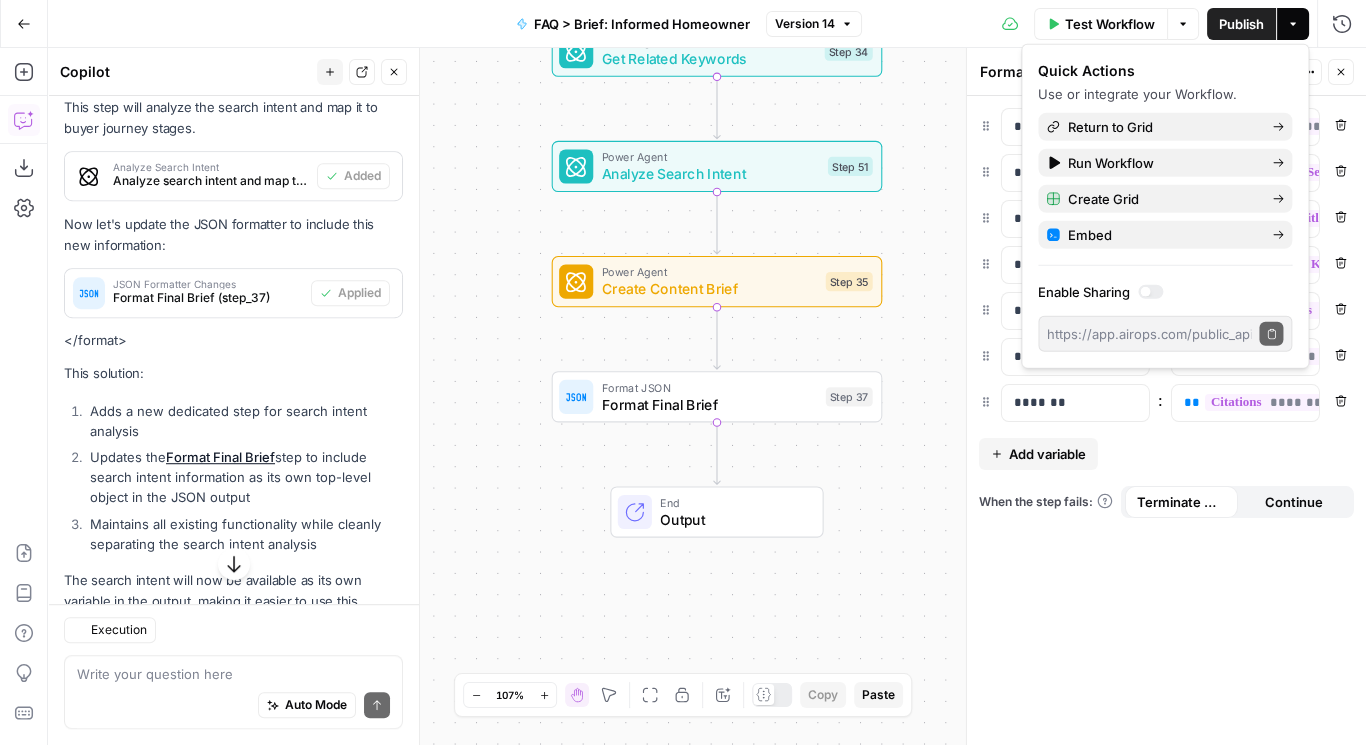 scroll, scrollTop: 1907, scrollLeft: 0, axis: vertical 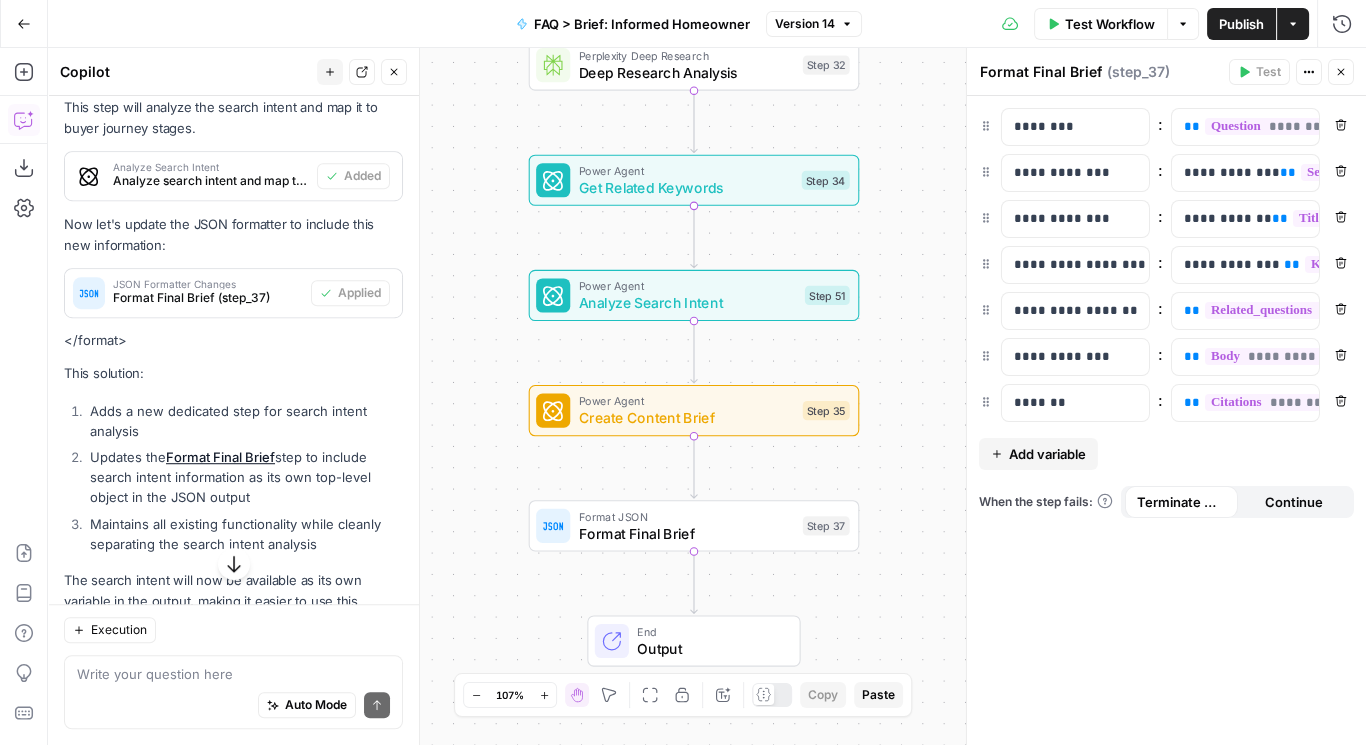 drag, startPoint x: 503, startPoint y: 211, endPoint x: 480, endPoint y: 340, distance: 131.03435 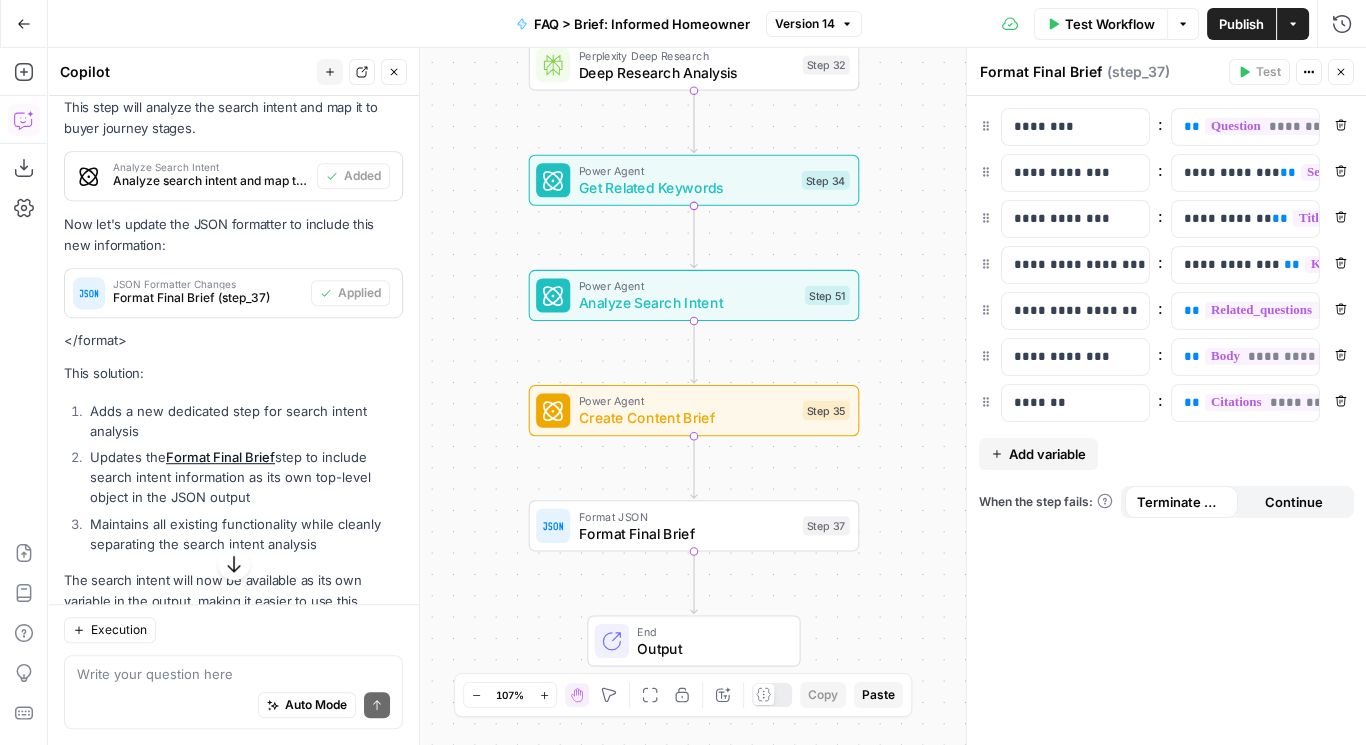 click on "Workflow Set Inputs Inputs Perplexity Deep Research Deep Research Analysis Step 32 Power Agent Get Related Keywords Step 34 Power Agent Analyze Search Intent Step 51 Power Agent Create Content Brief Step 35 Format JSON Format Final Brief Step 37 End Output" at bounding box center (707, 396) 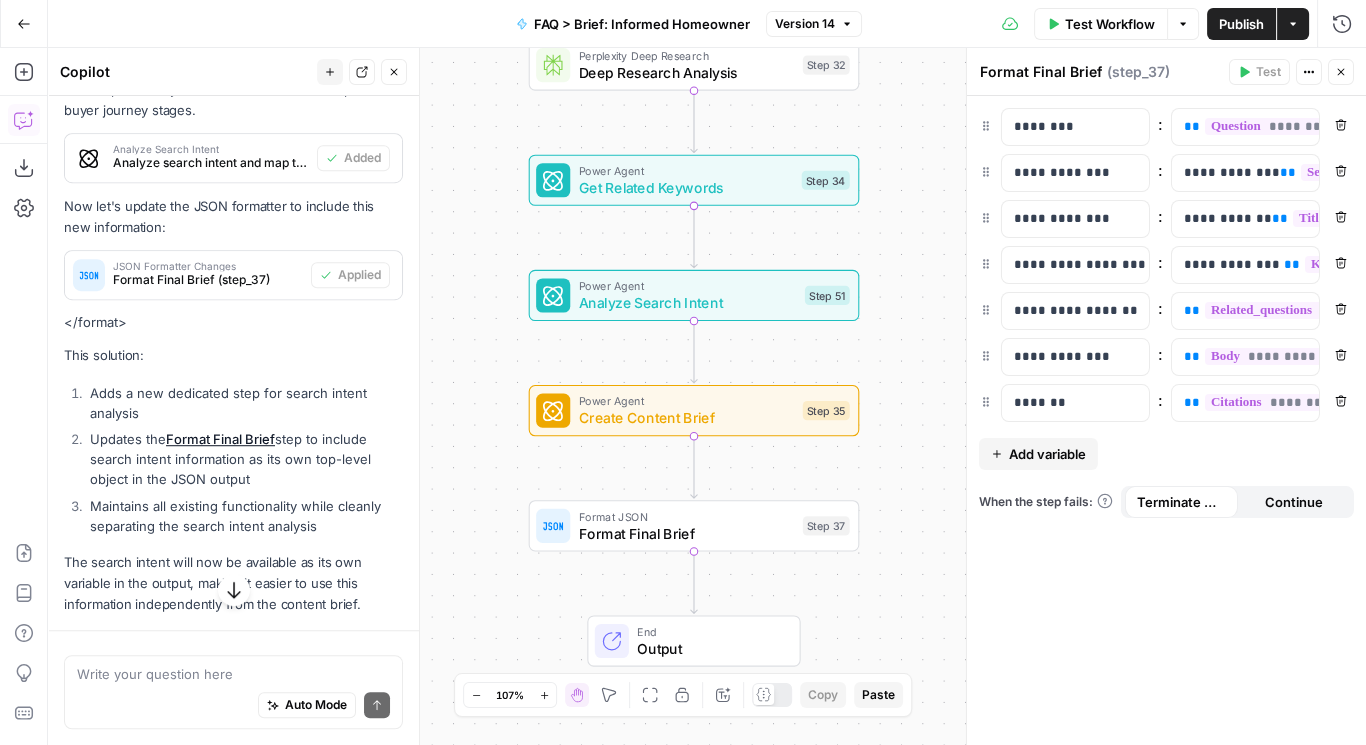 scroll, scrollTop: 1907, scrollLeft: 0, axis: vertical 